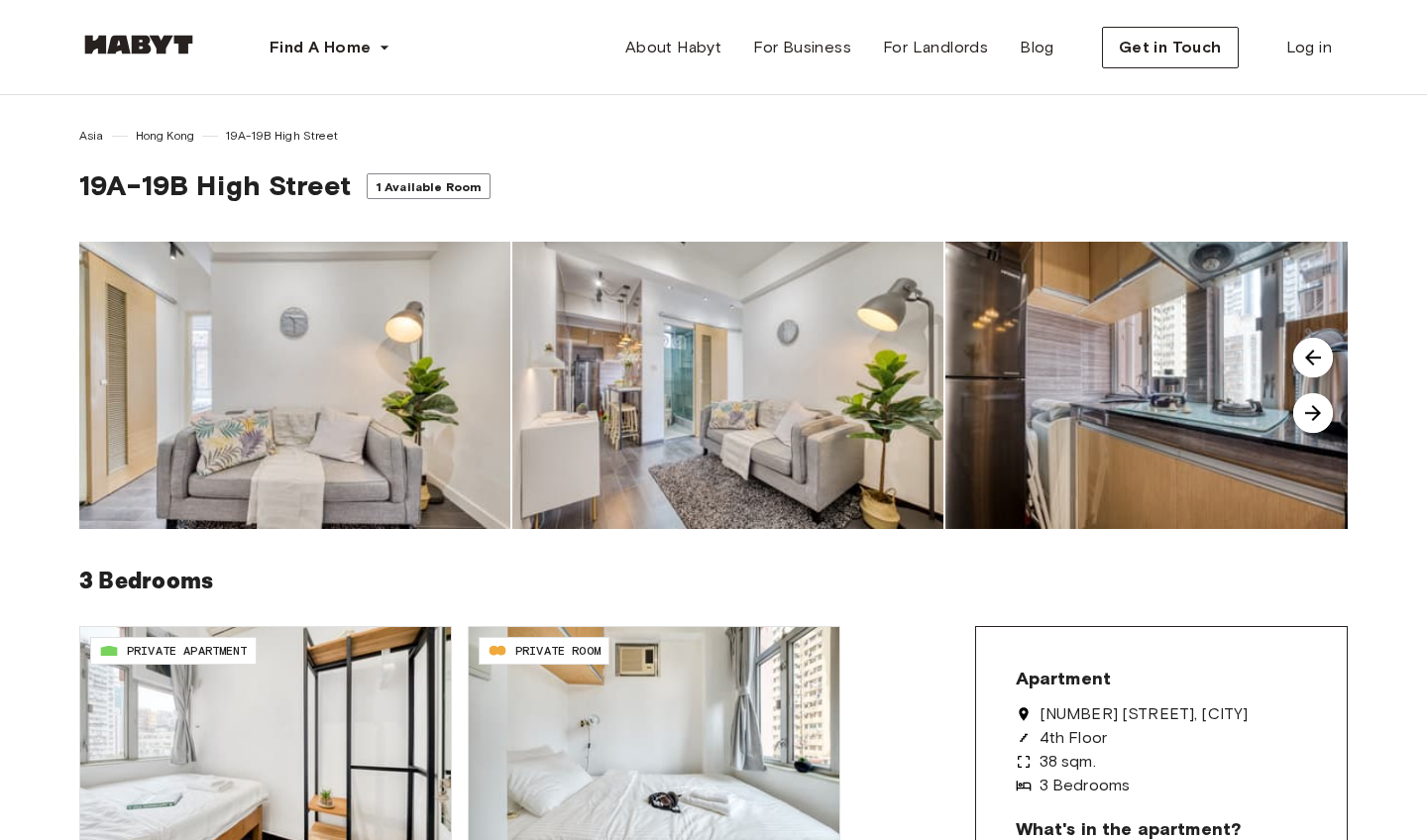 scroll, scrollTop: 254, scrollLeft: 0, axis: vertical 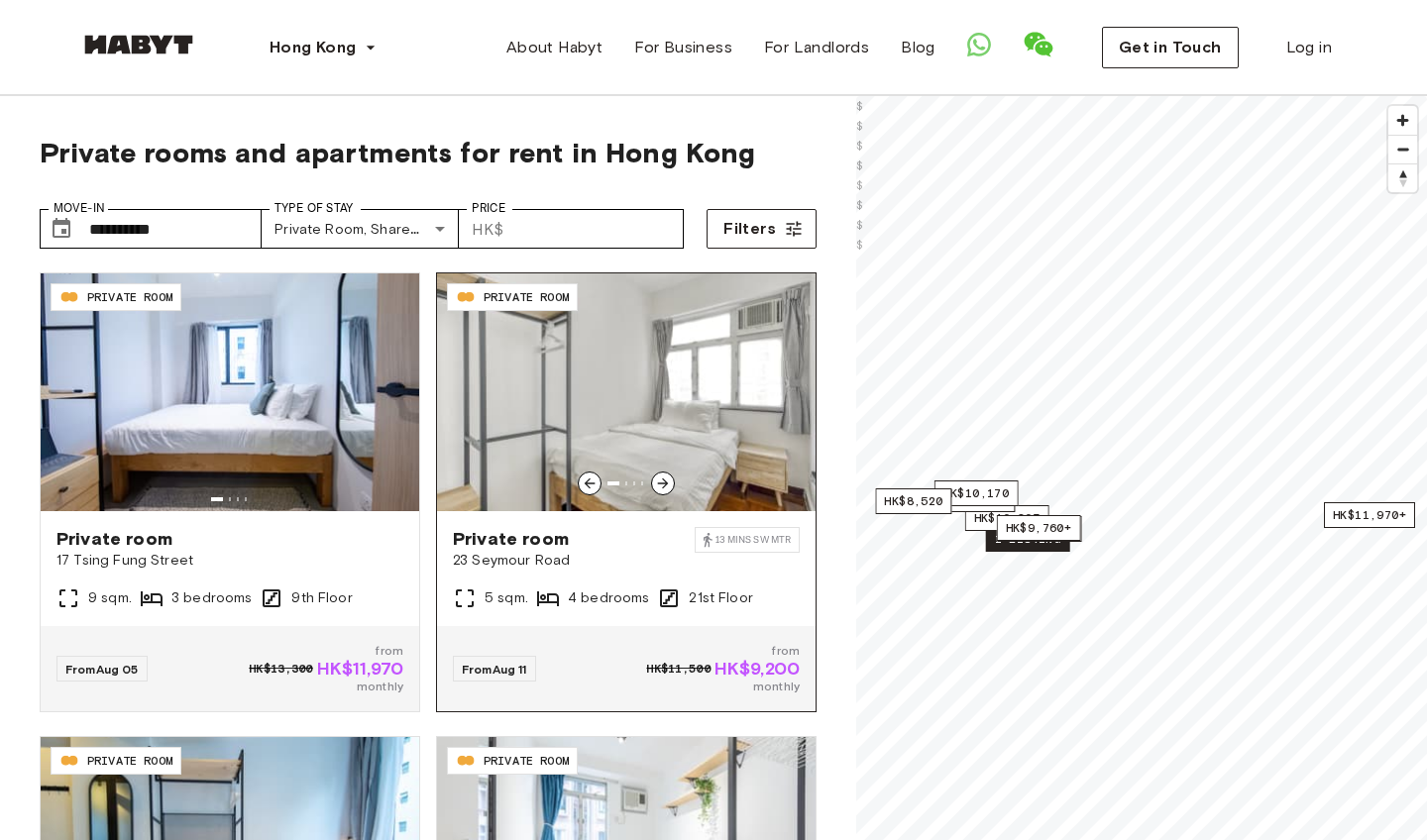 type on "**********" 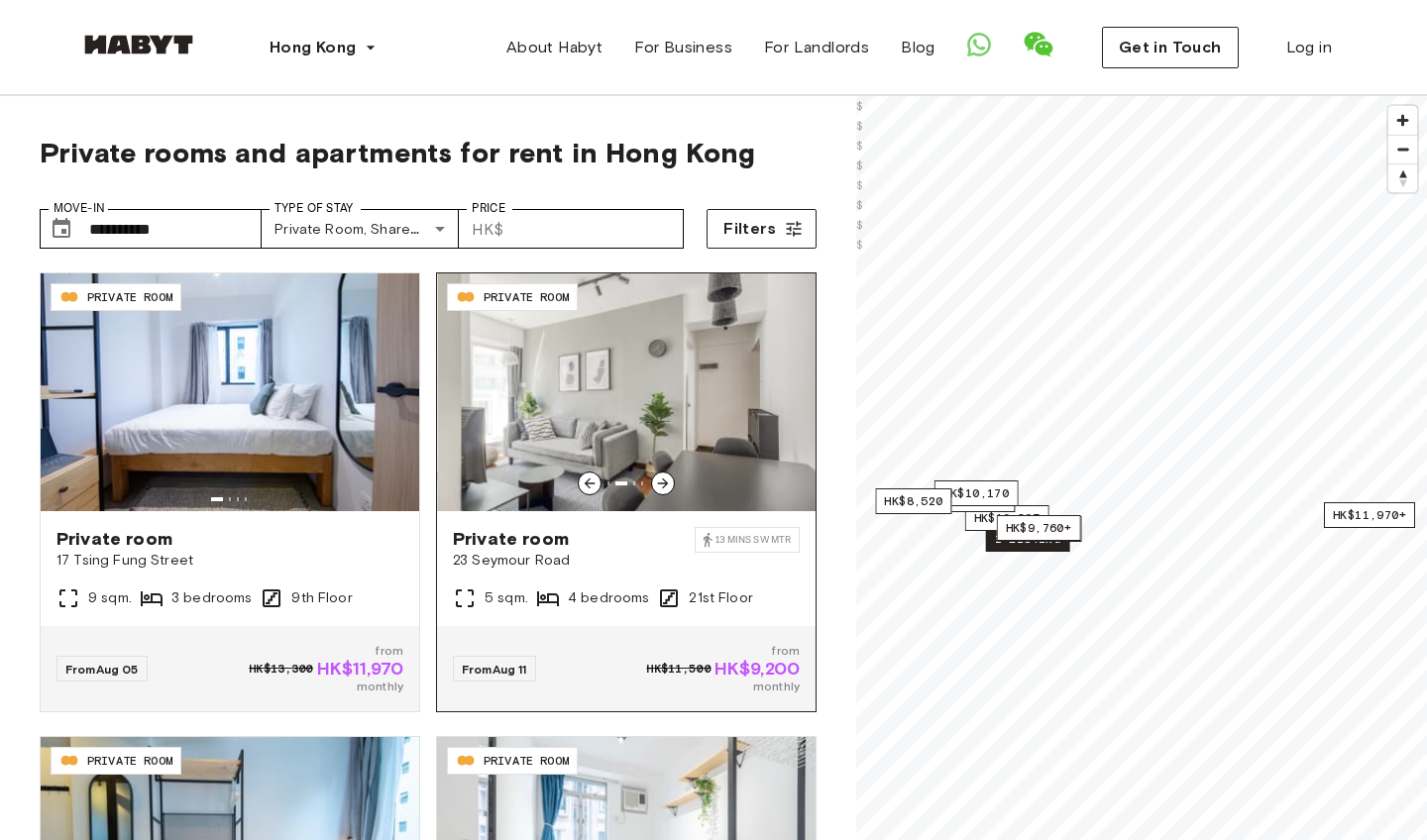 click 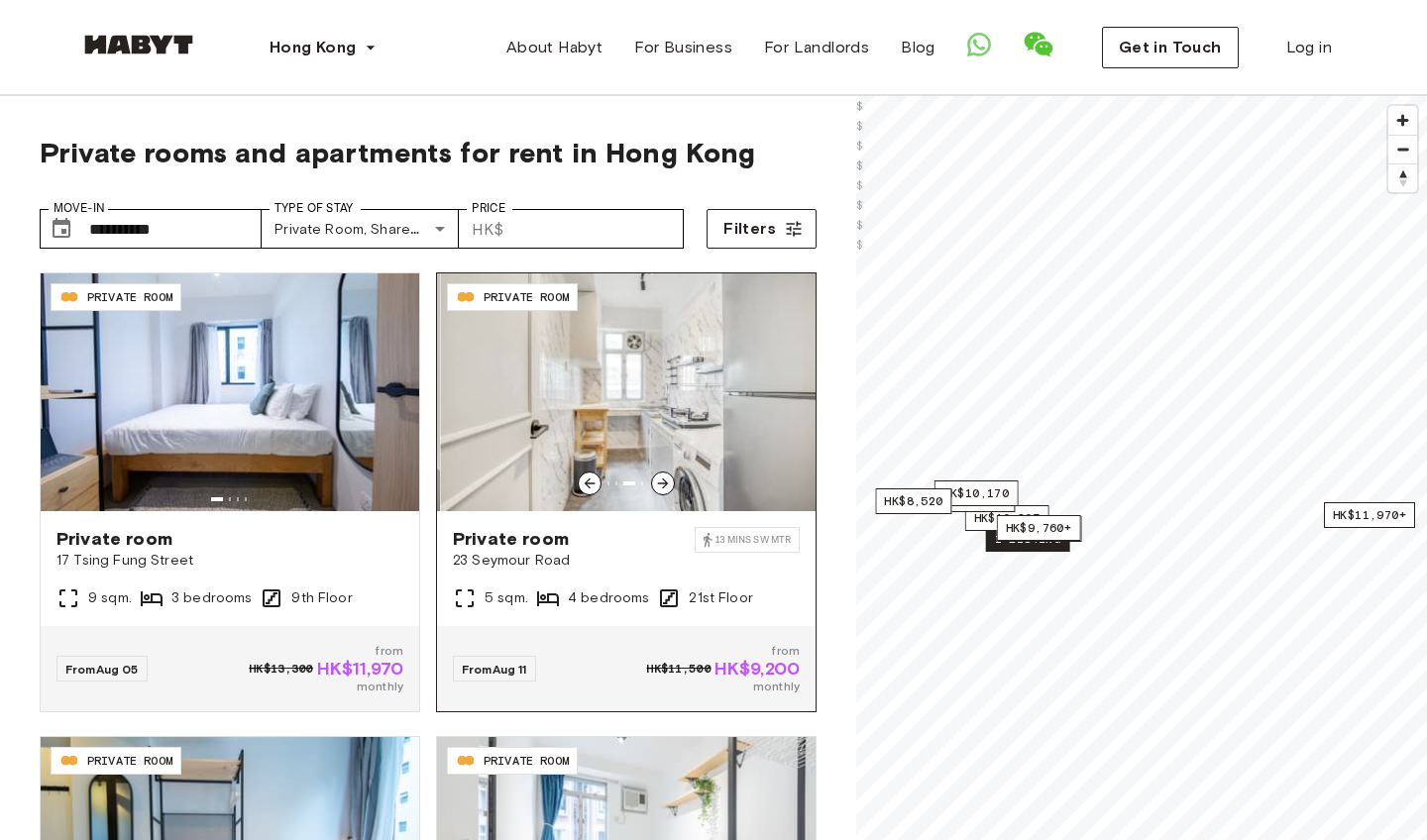click 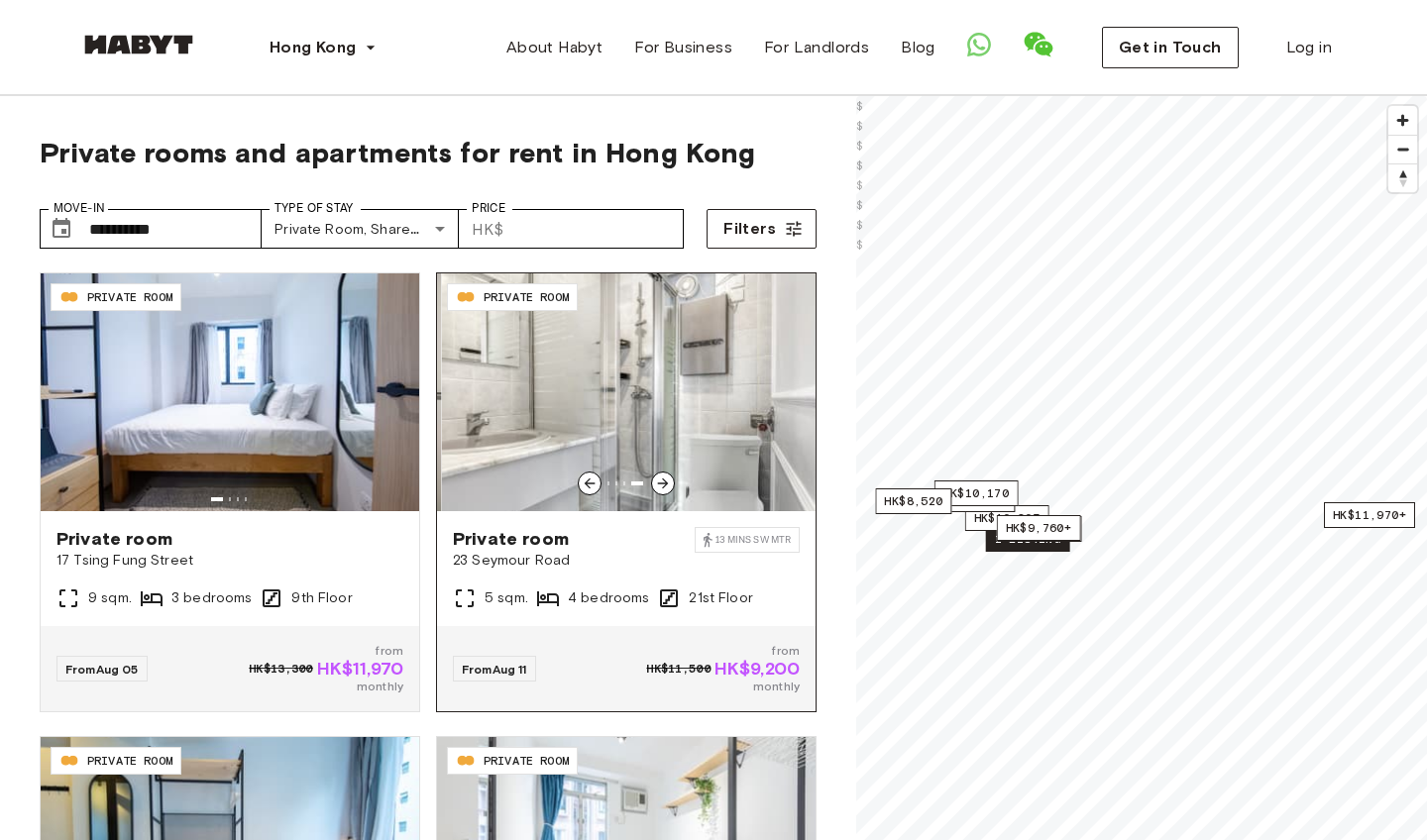 click 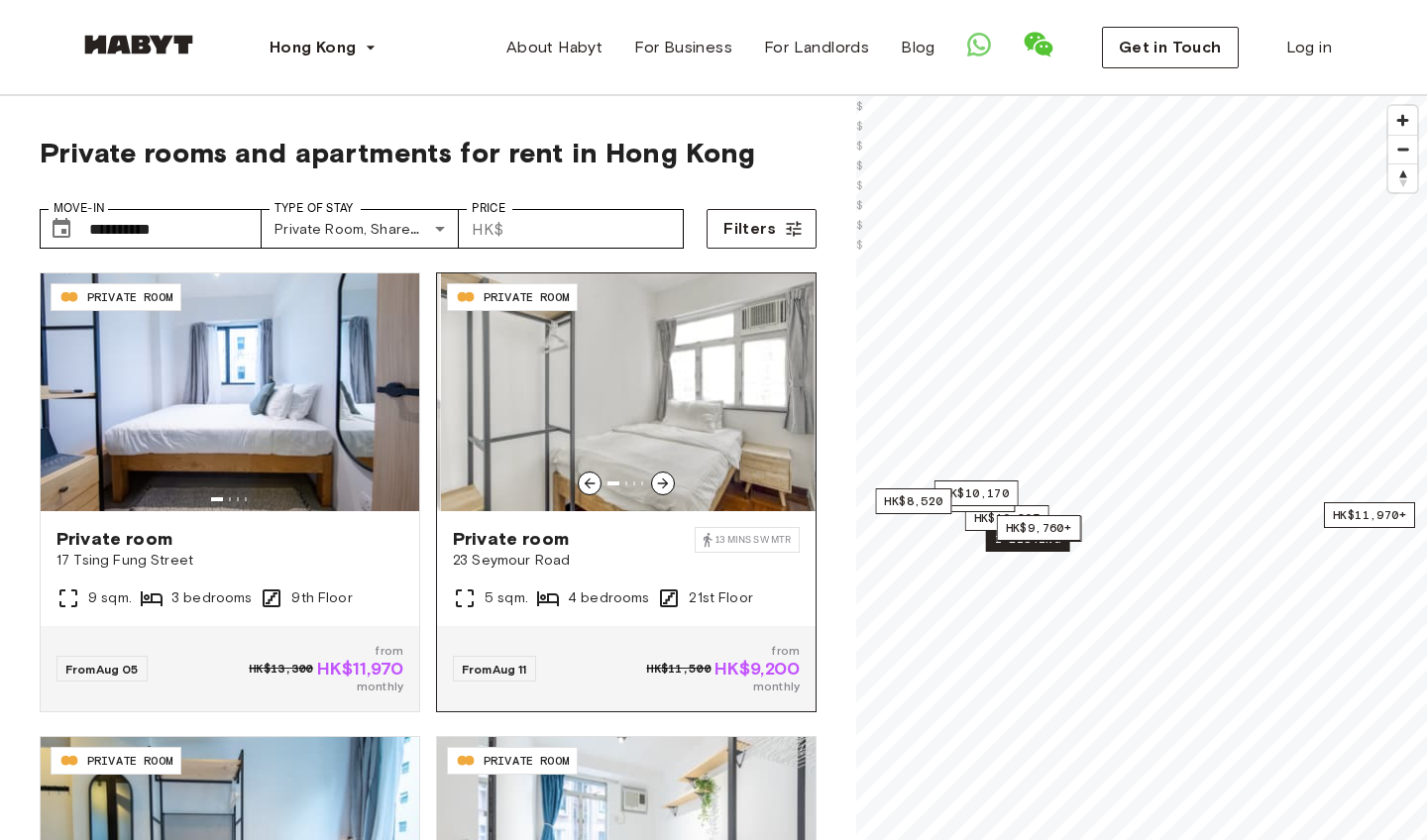click 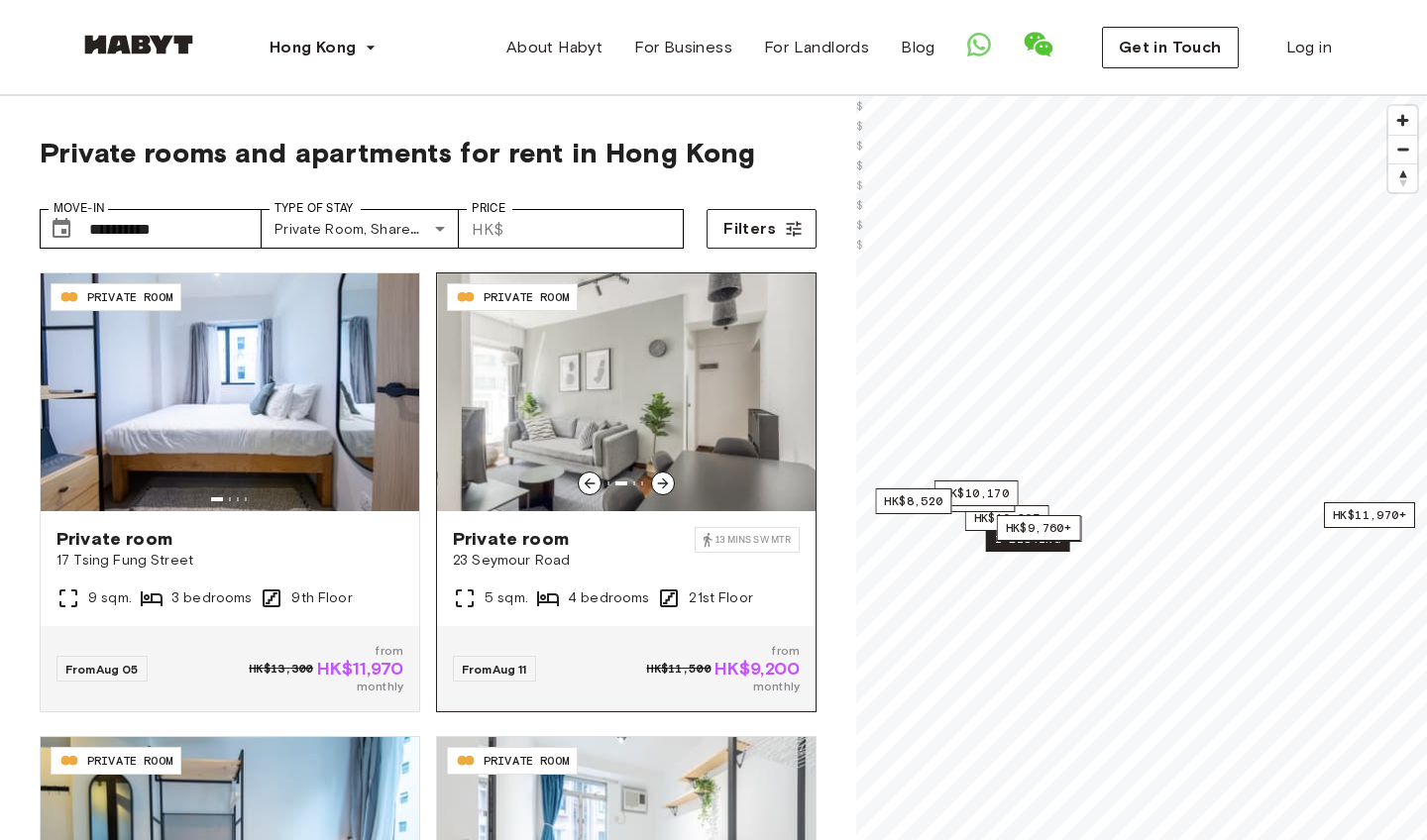 click 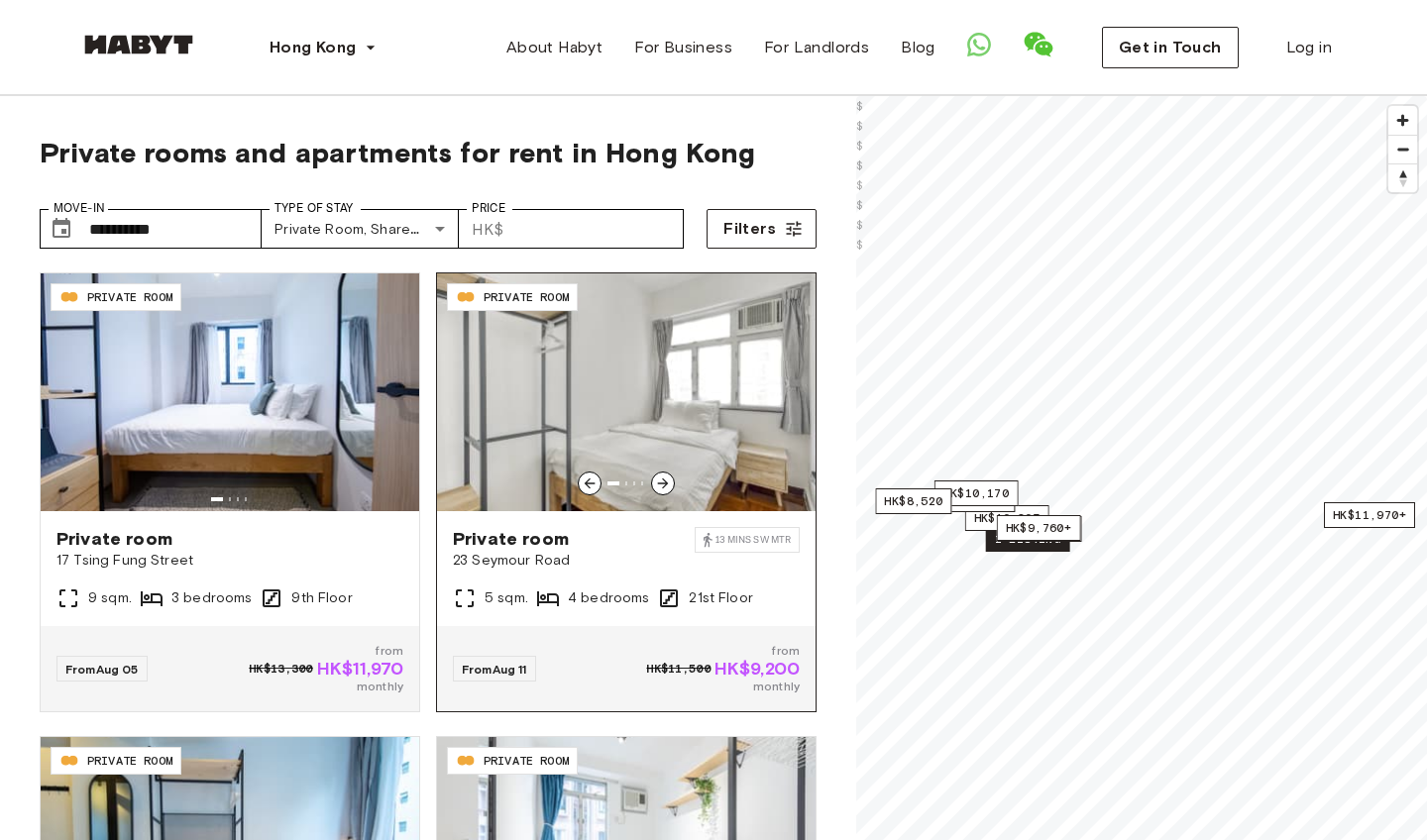 click at bounding box center [663, 483] 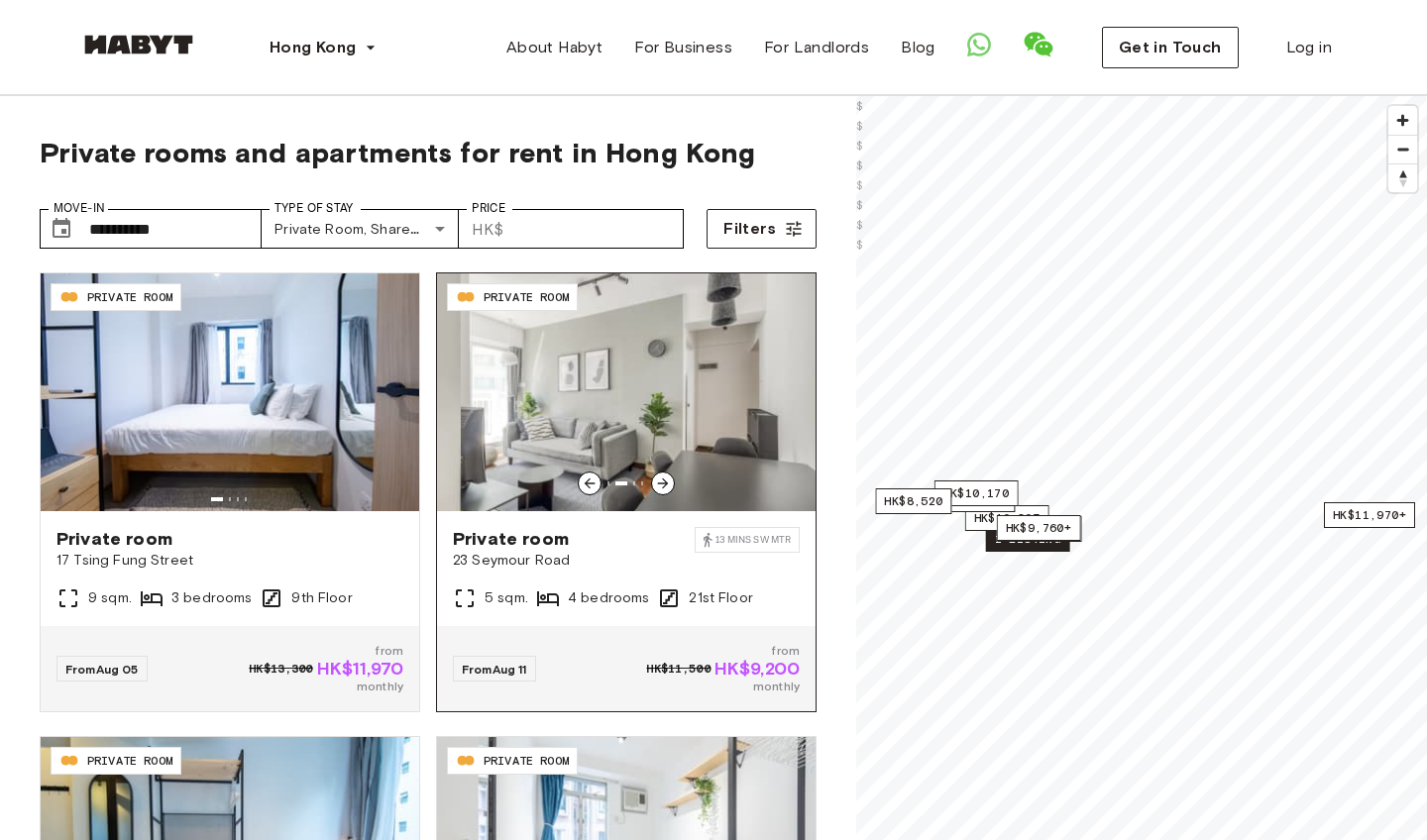 click at bounding box center [663, 483] 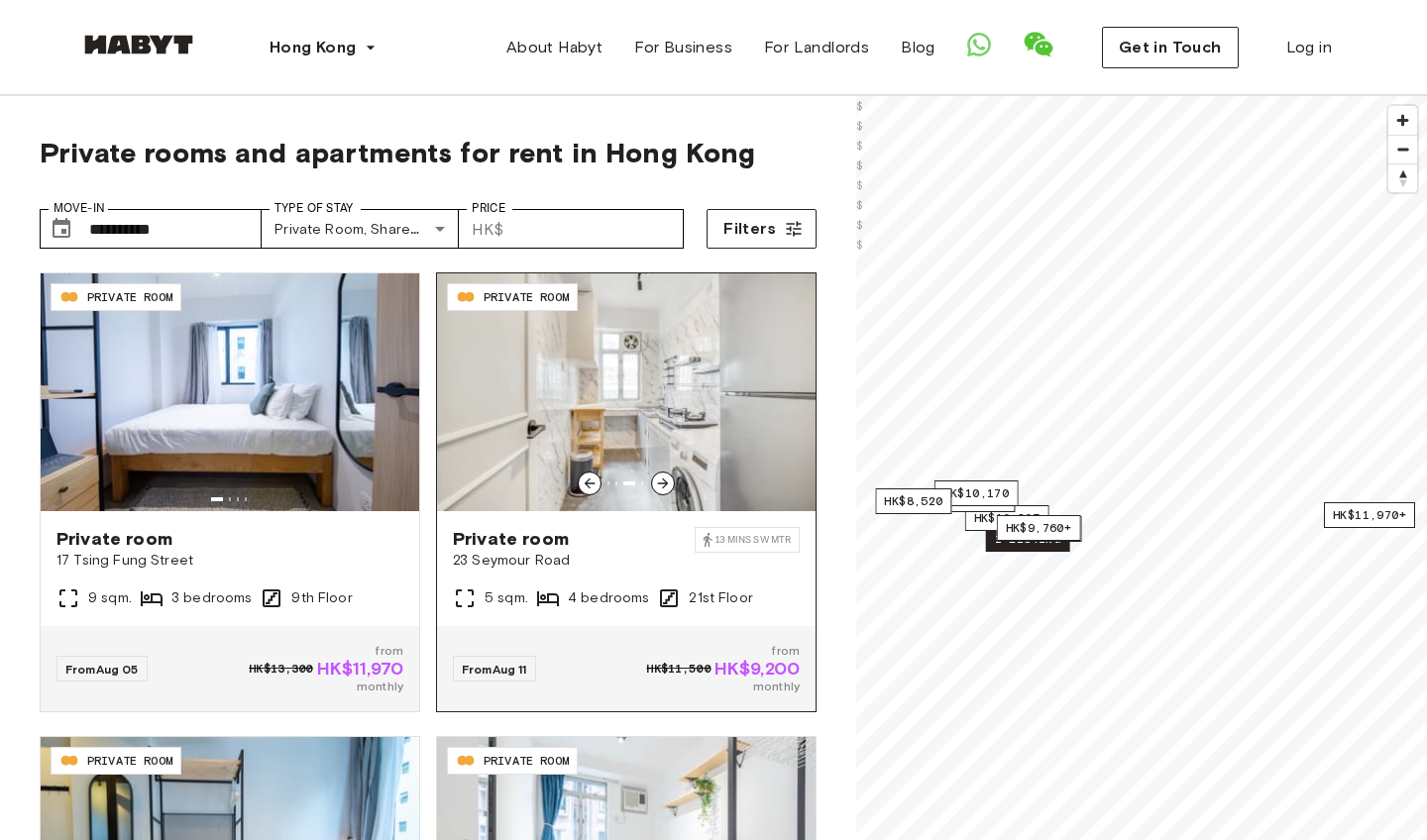 click 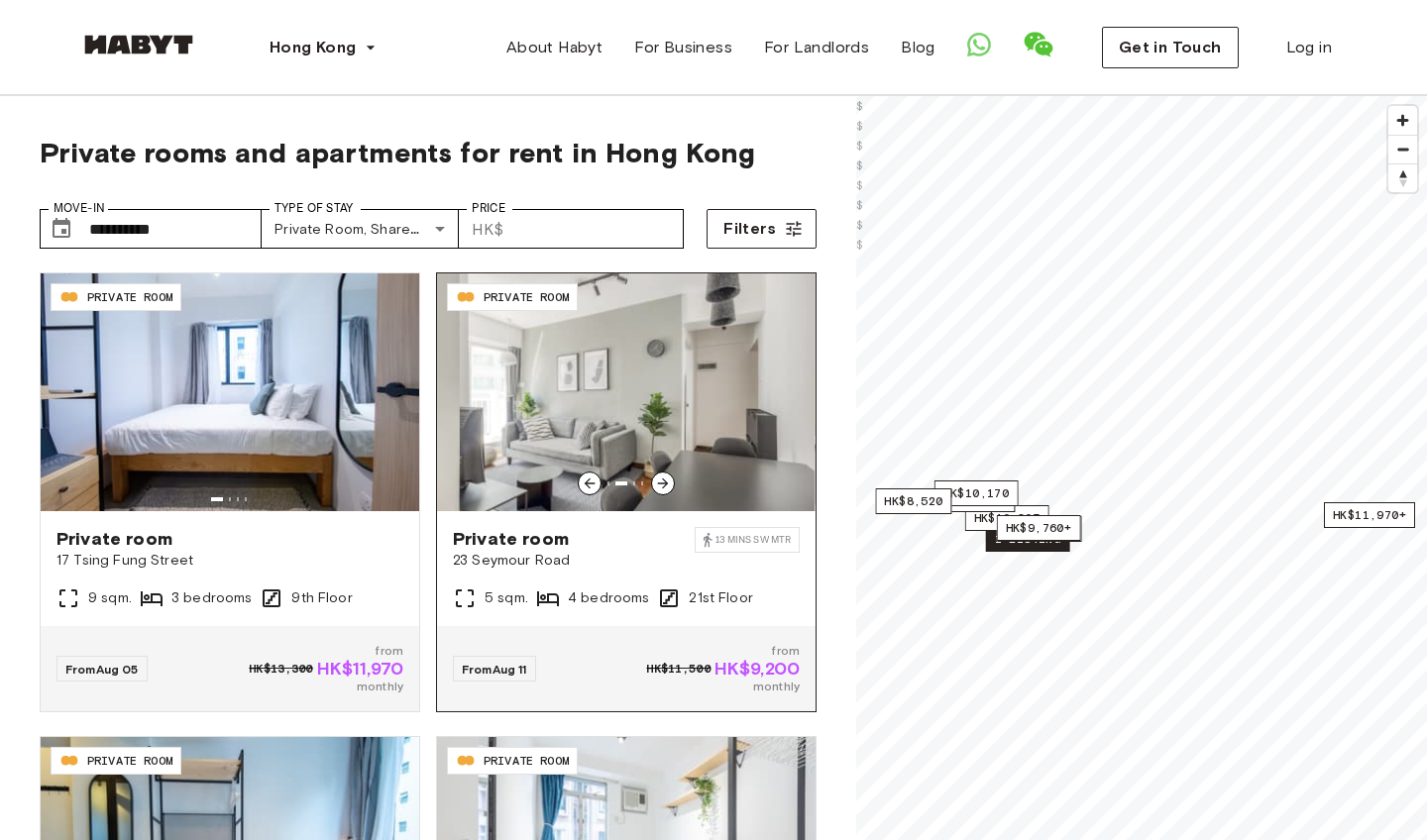 click 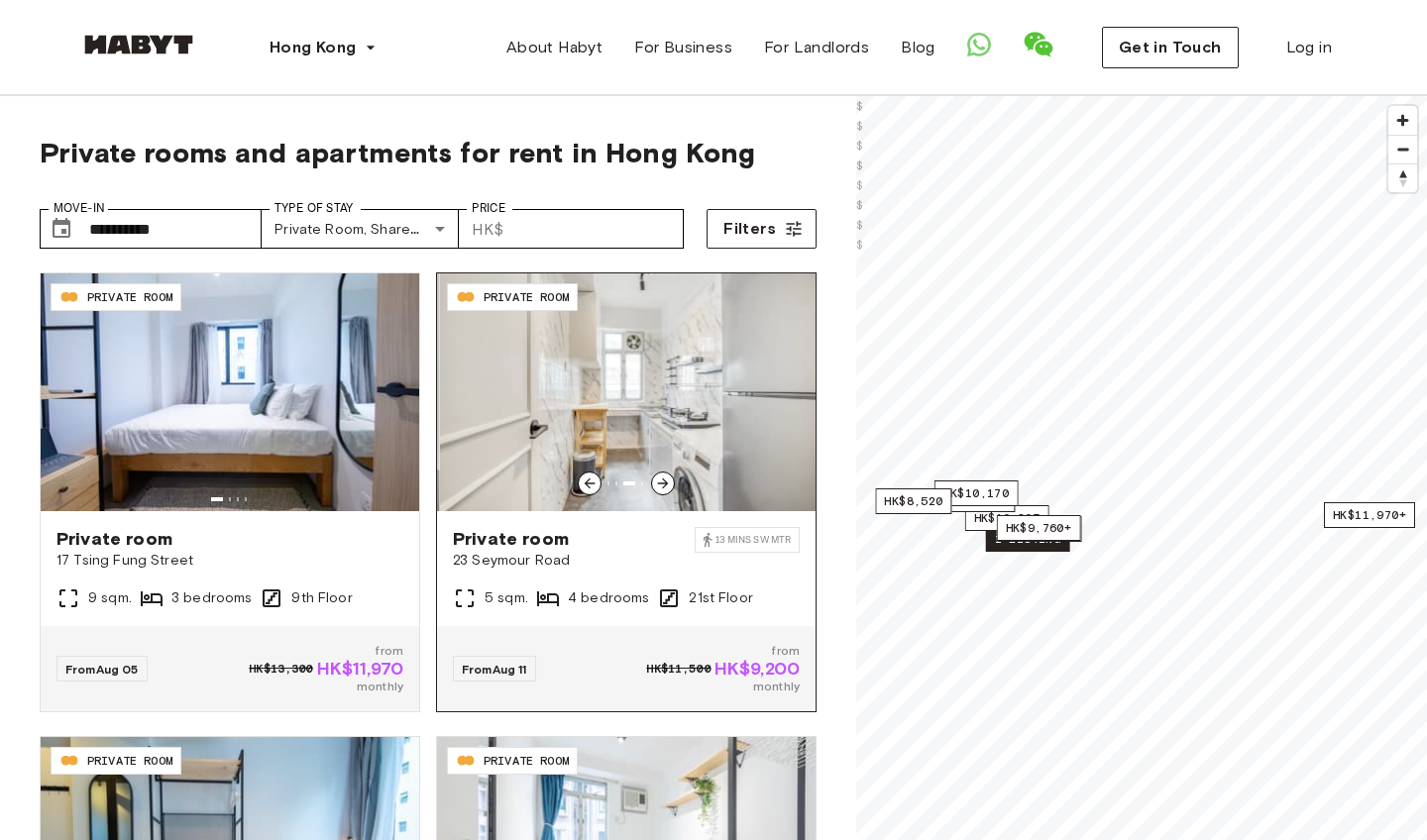 click 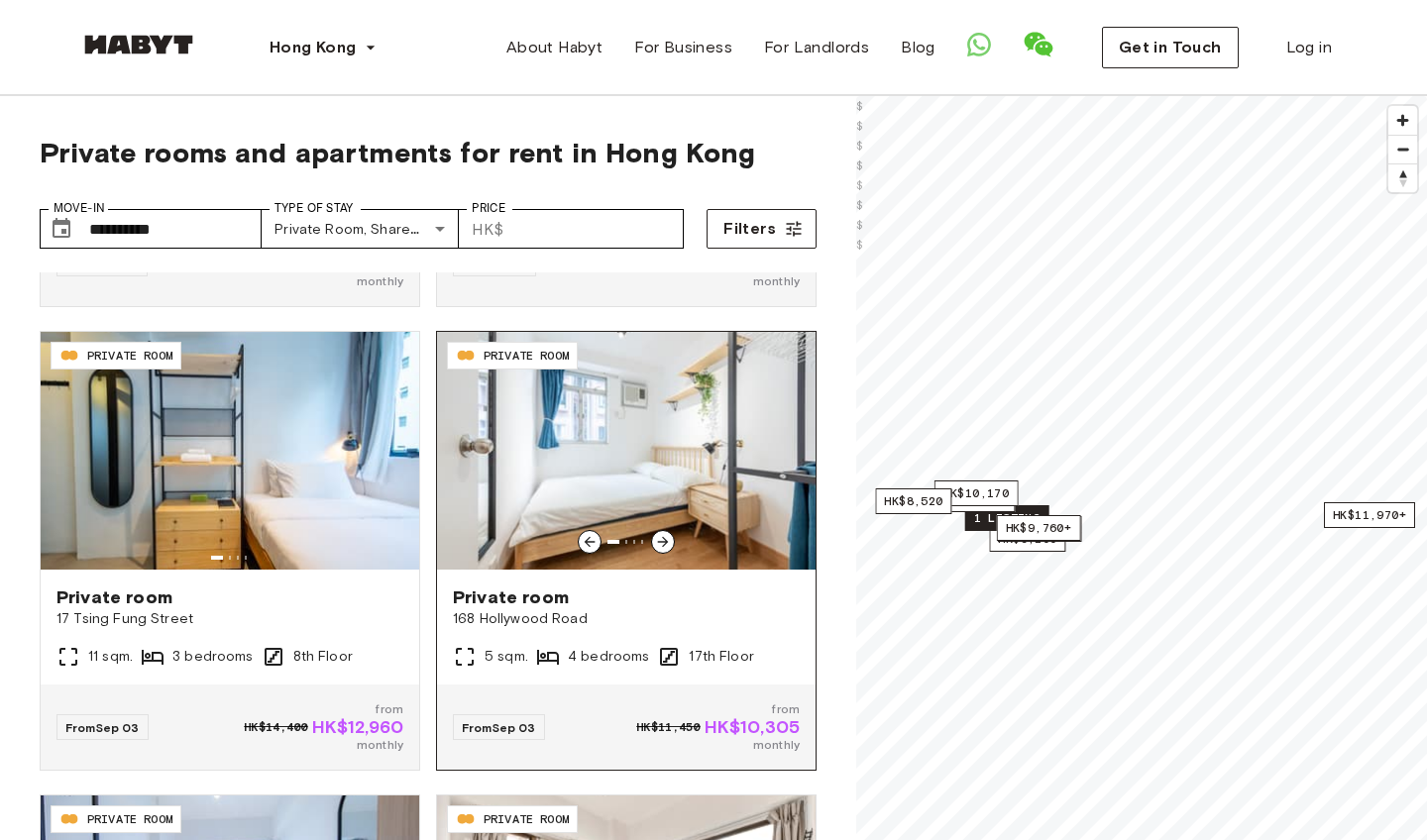 scroll, scrollTop: 408, scrollLeft: 0, axis: vertical 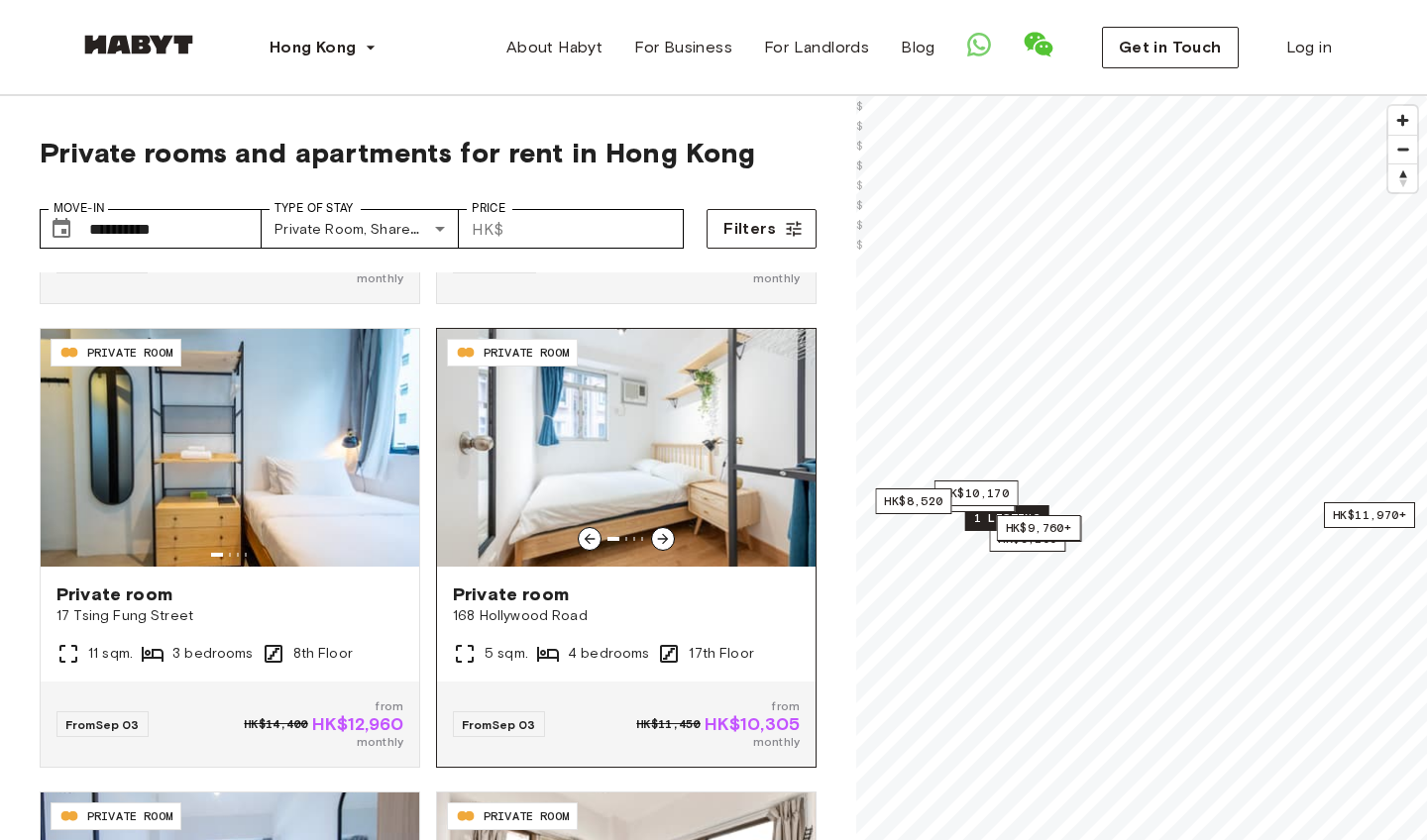 click at bounding box center (626, 448) 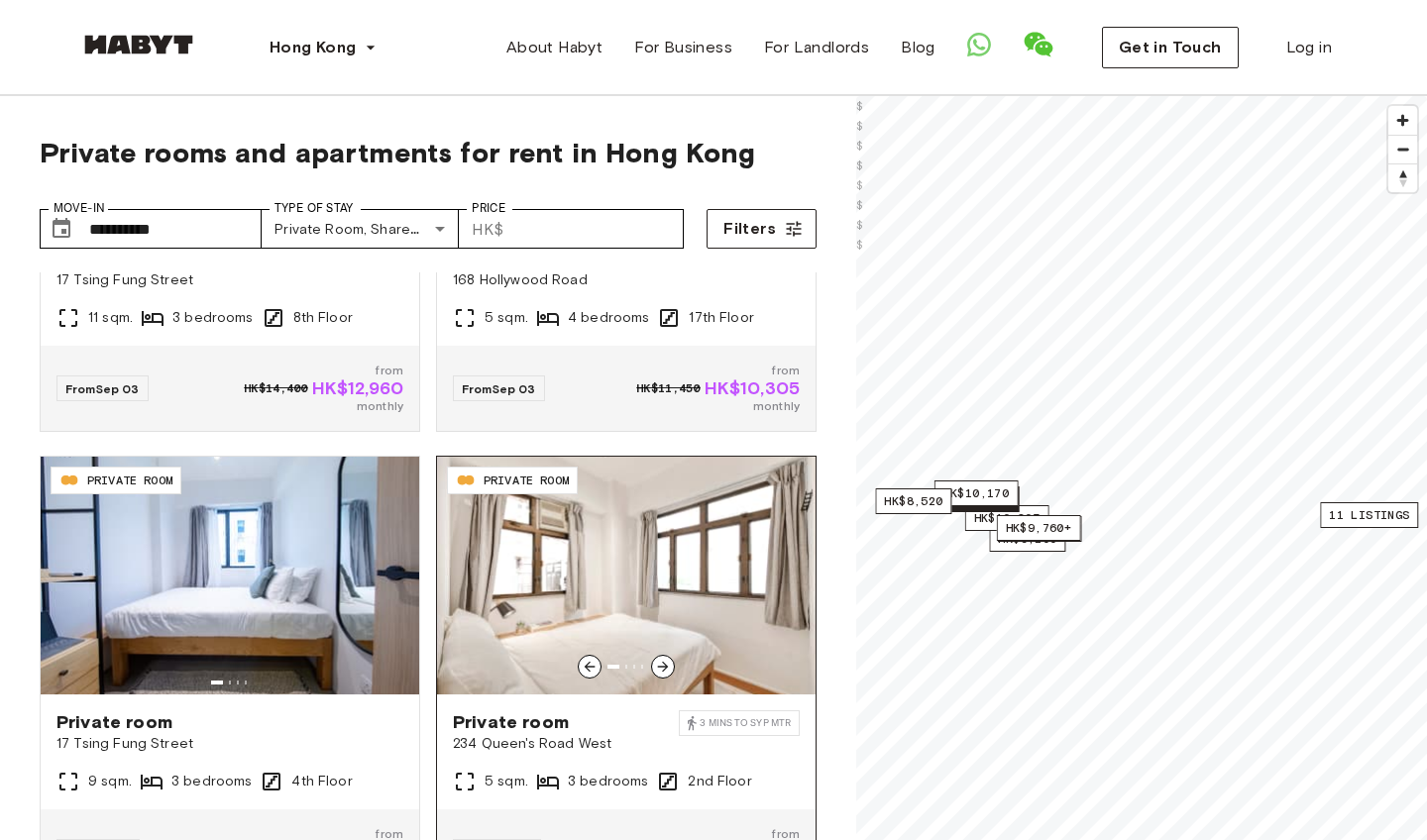 scroll, scrollTop: 785, scrollLeft: 0, axis: vertical 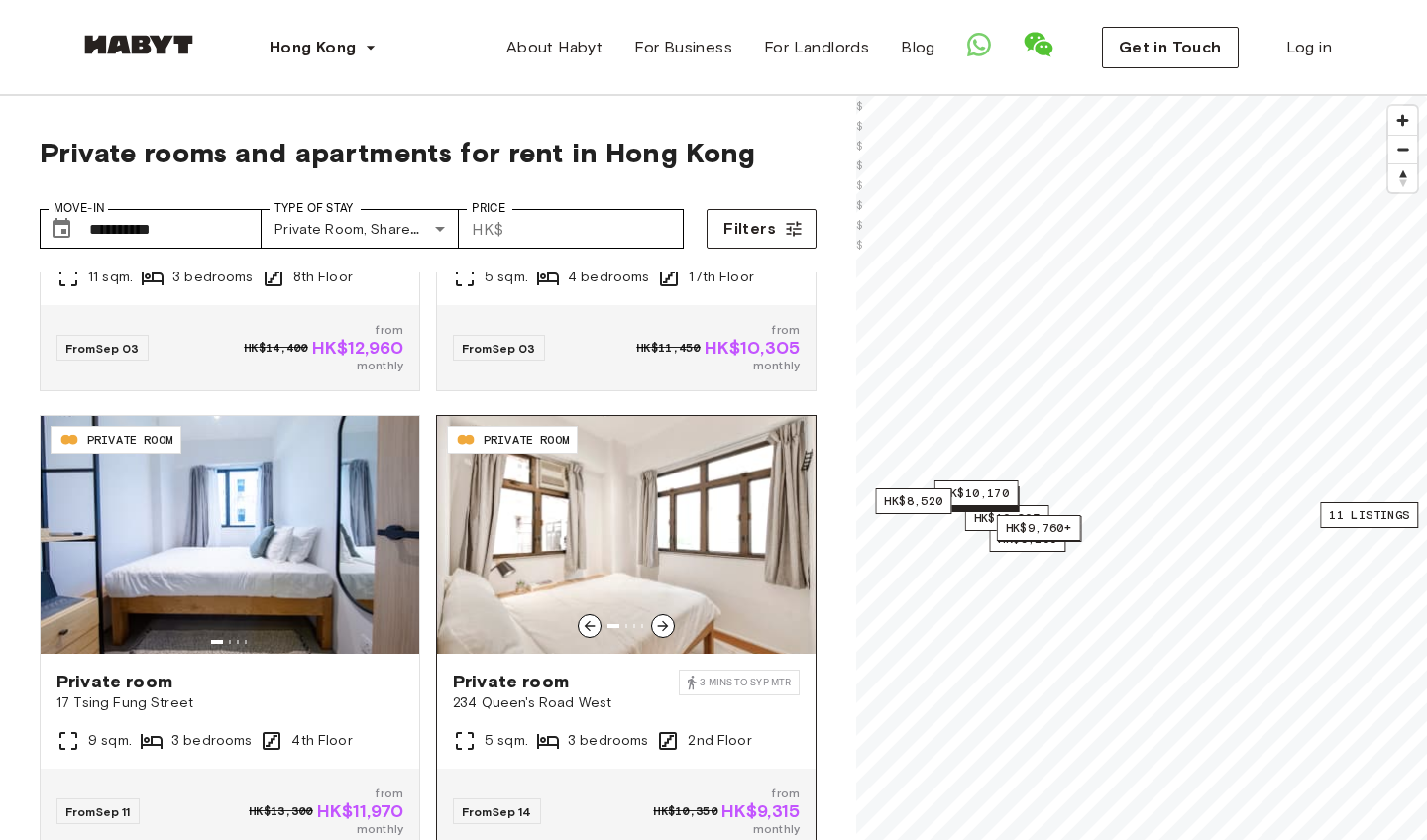 click 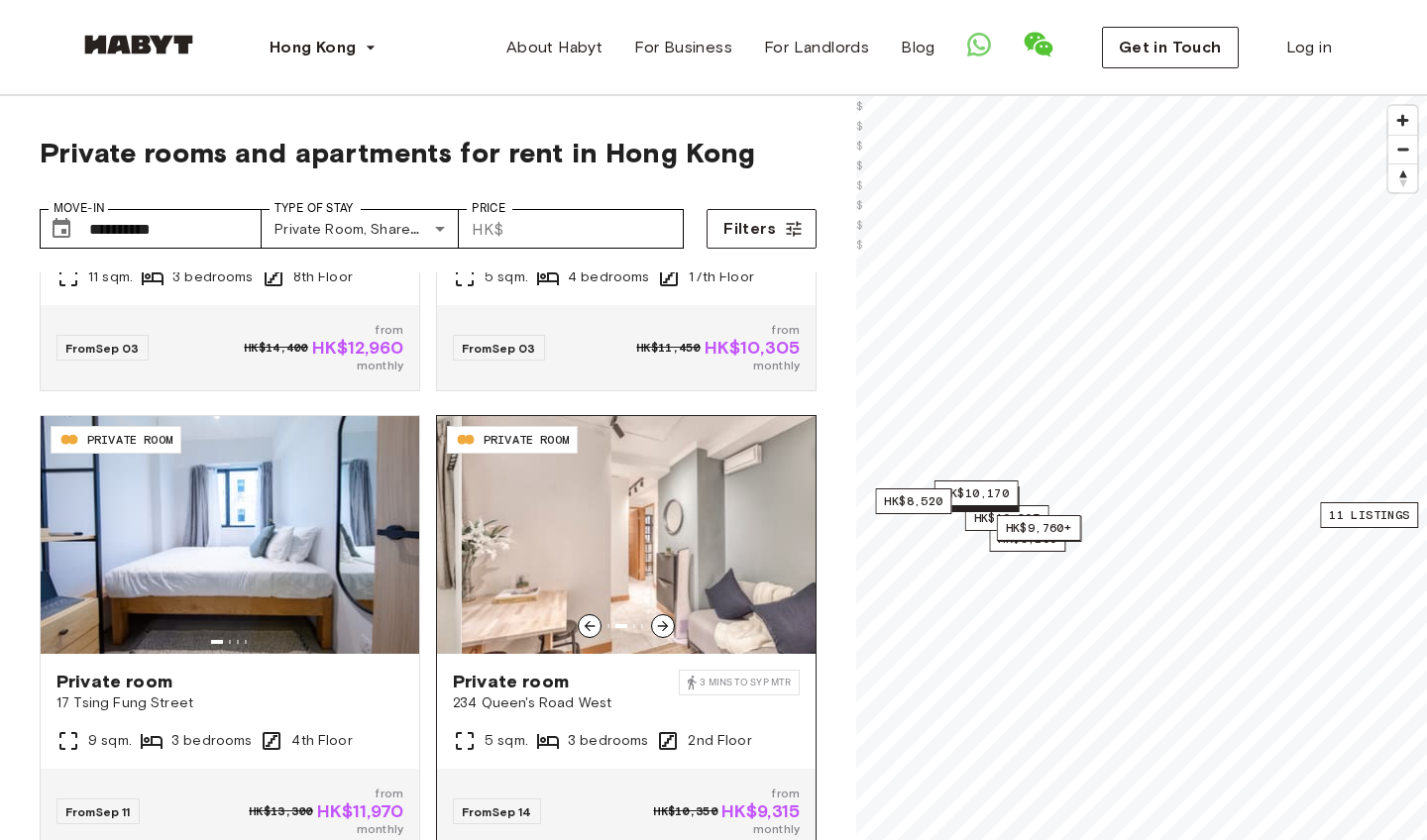 click 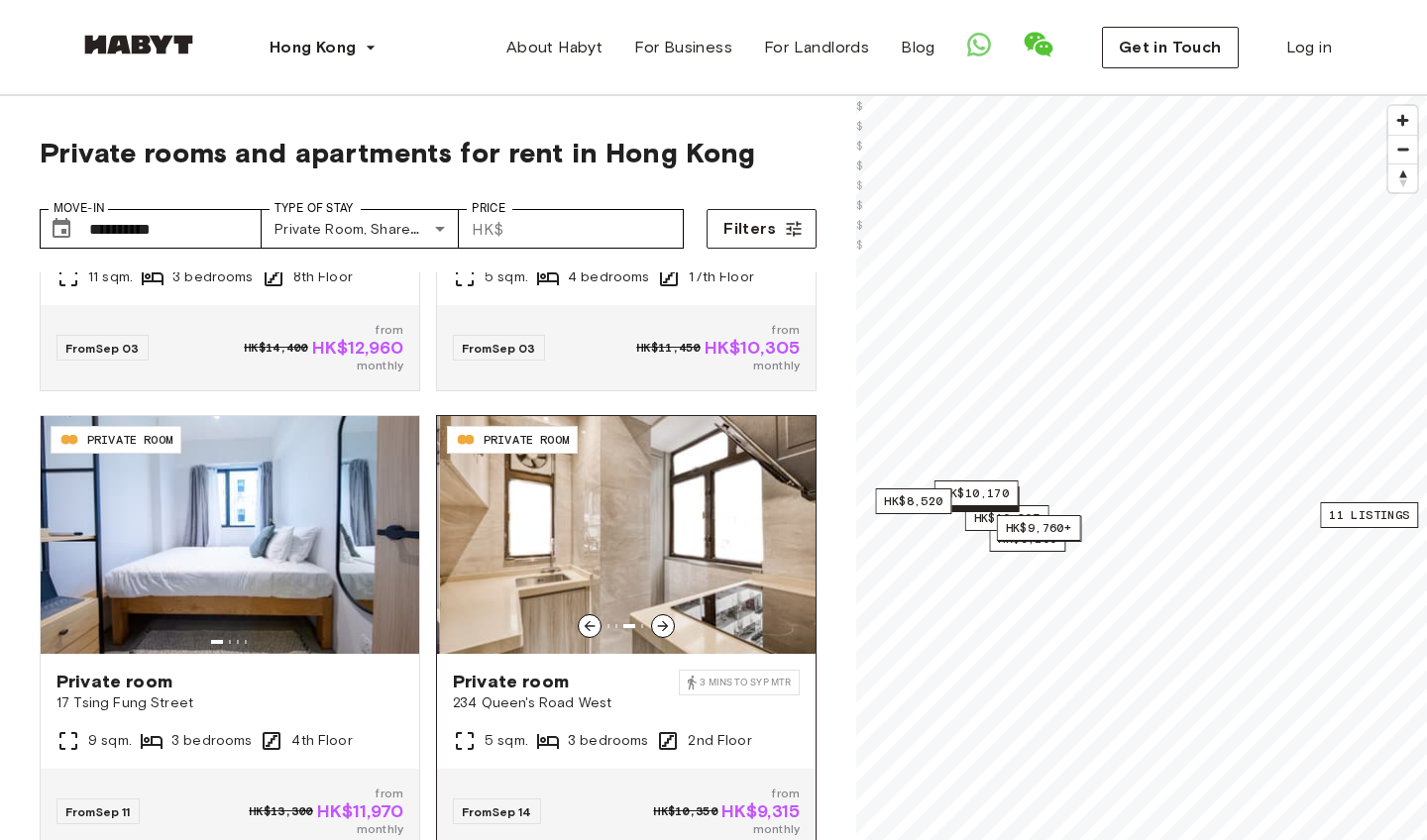click 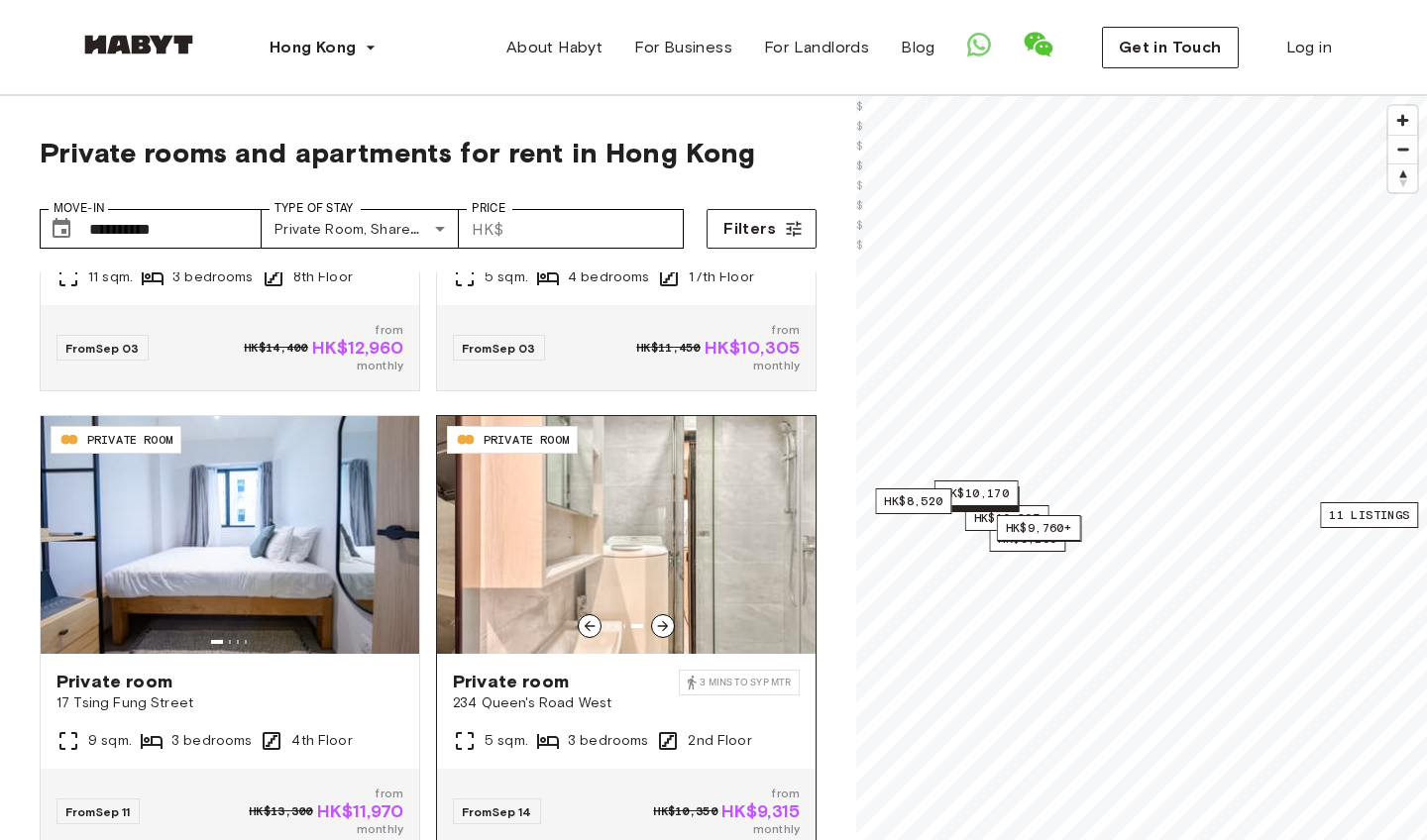 click 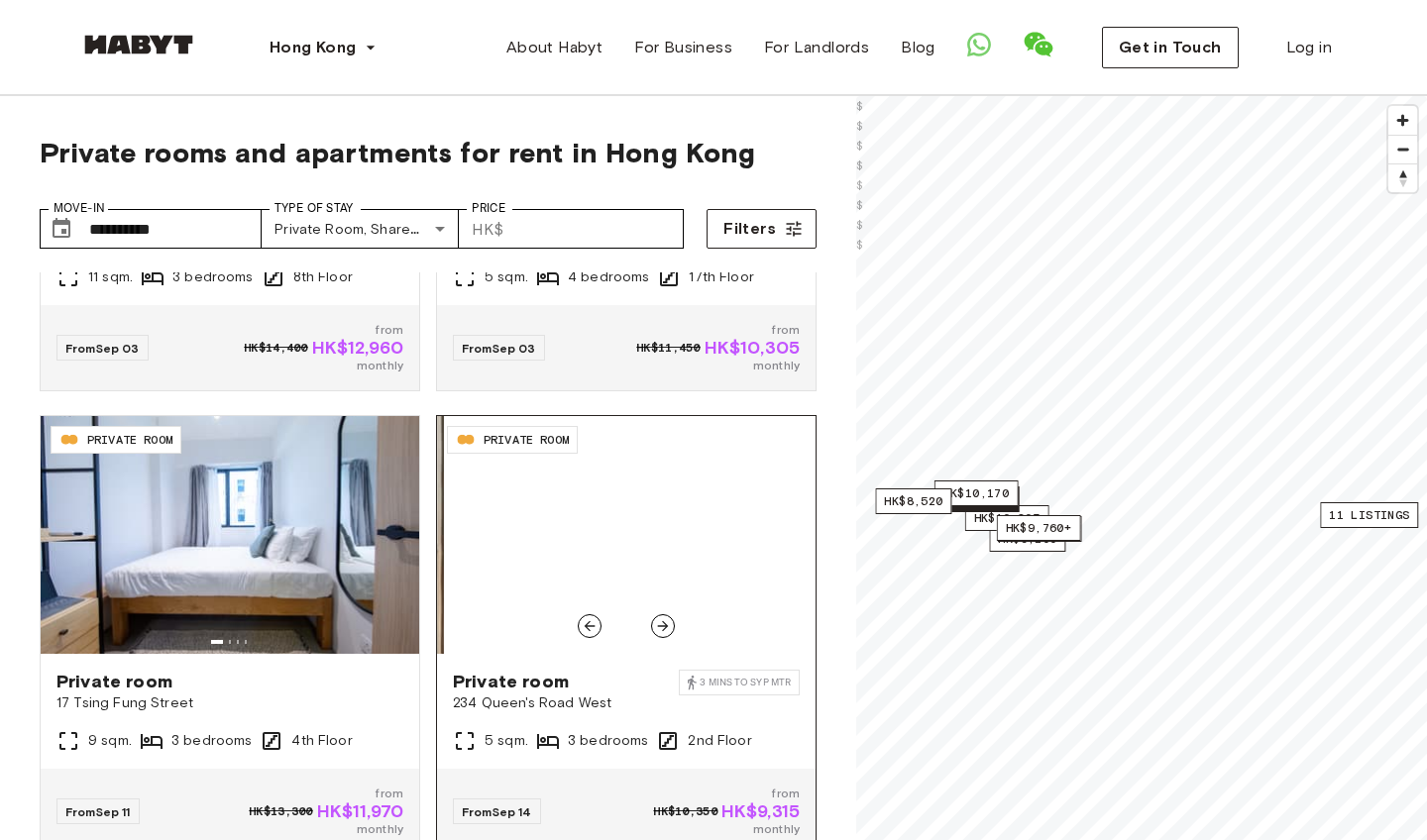 click 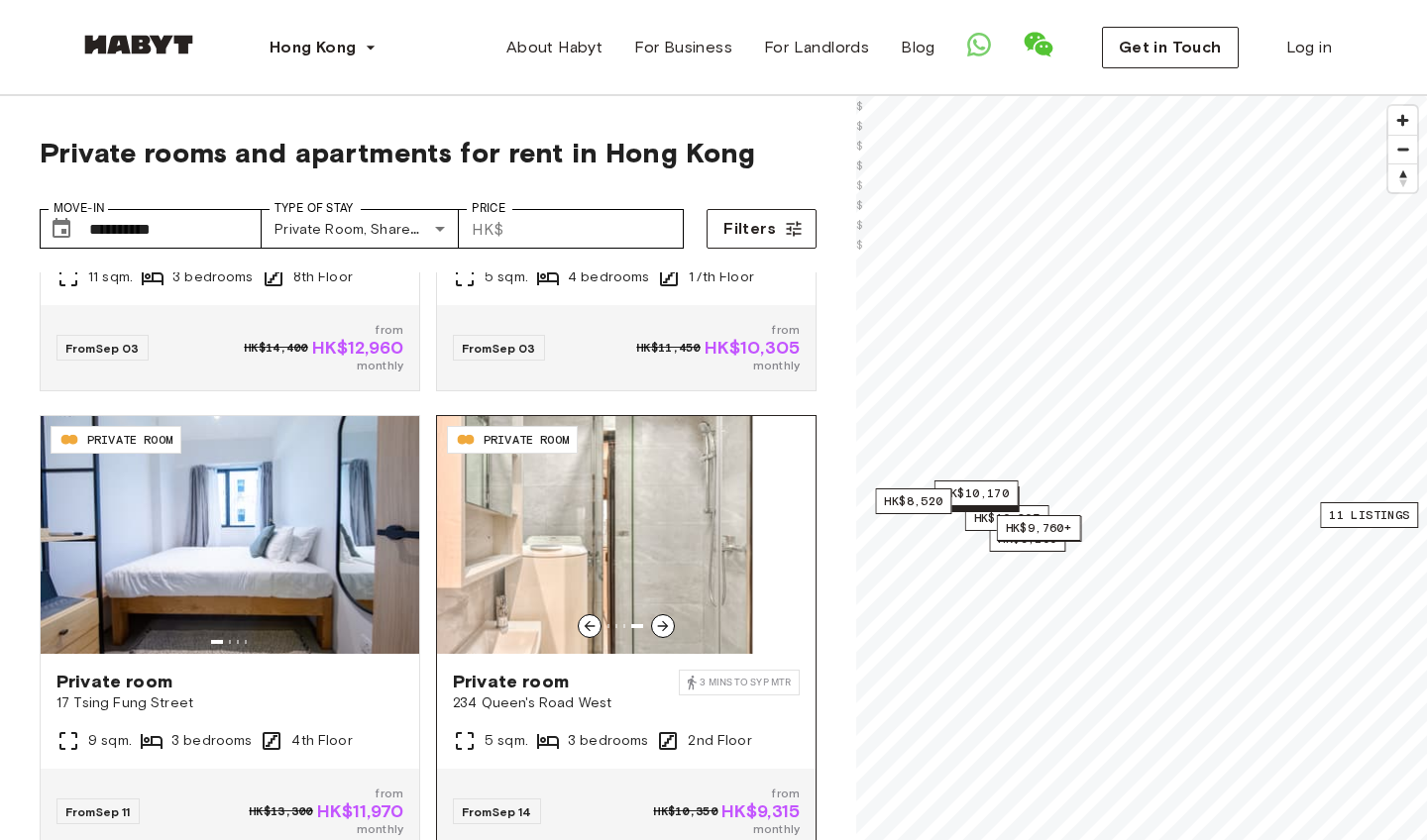 click 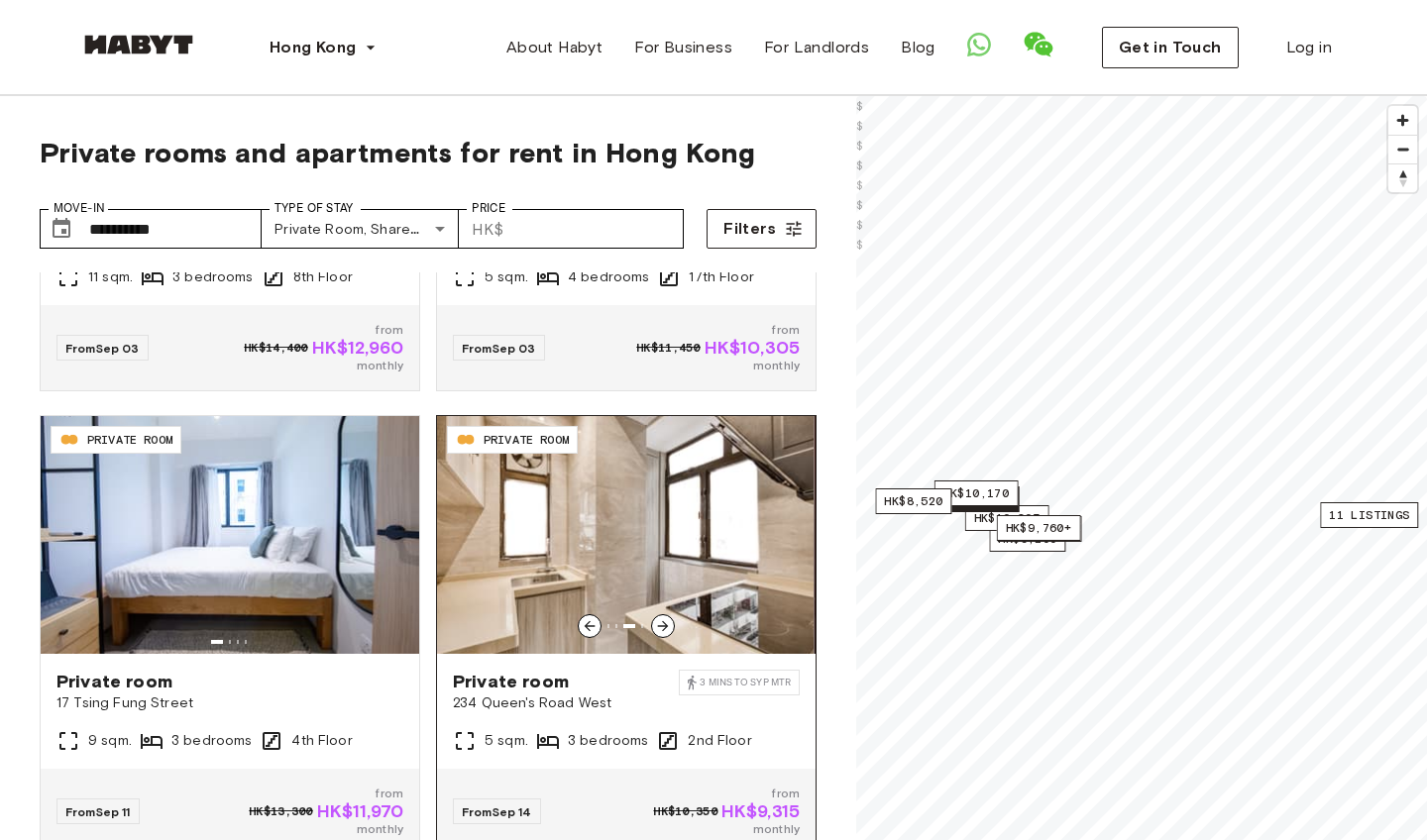 click 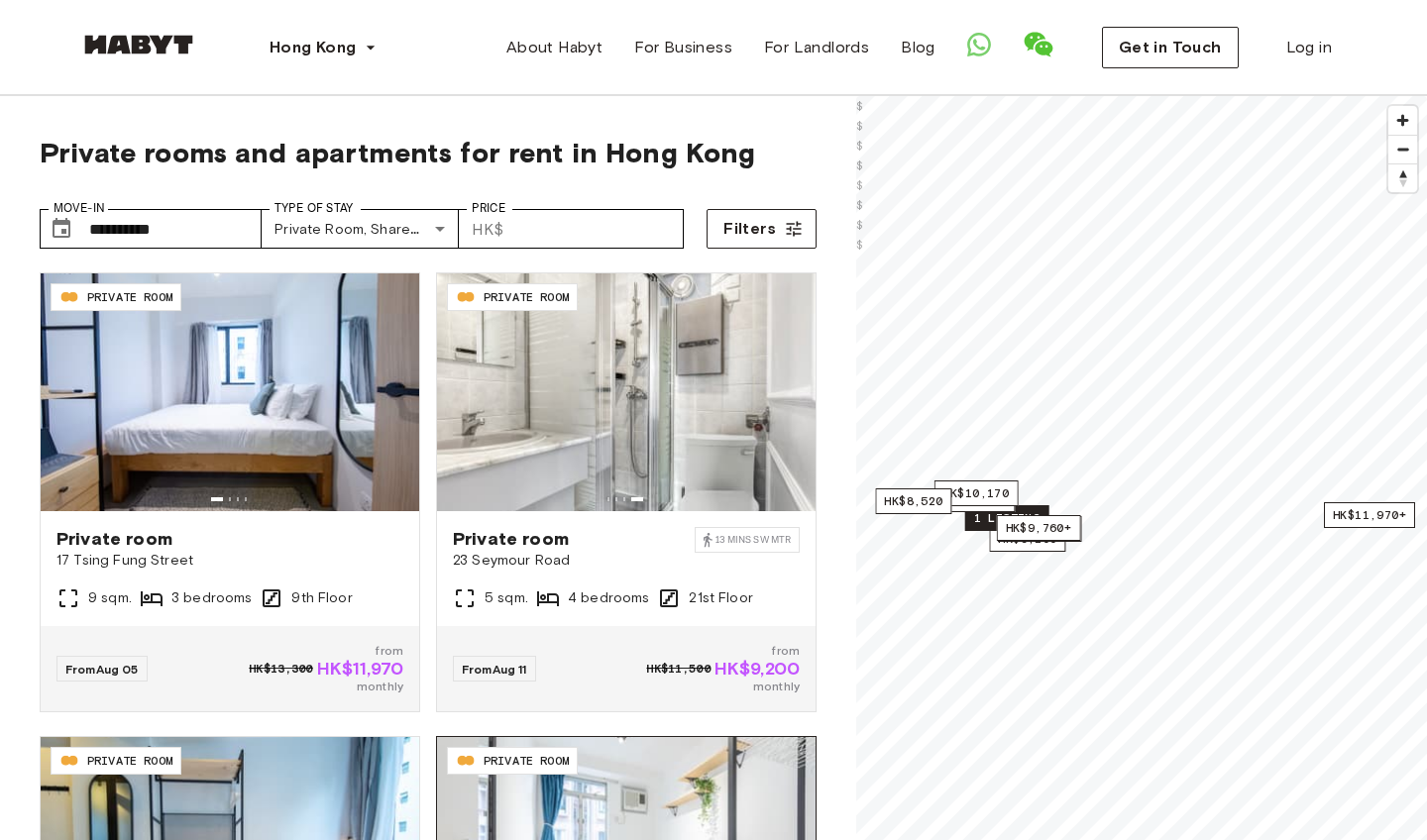 scroll, scrollTop: 0, scrollLeft: 0, axis: both 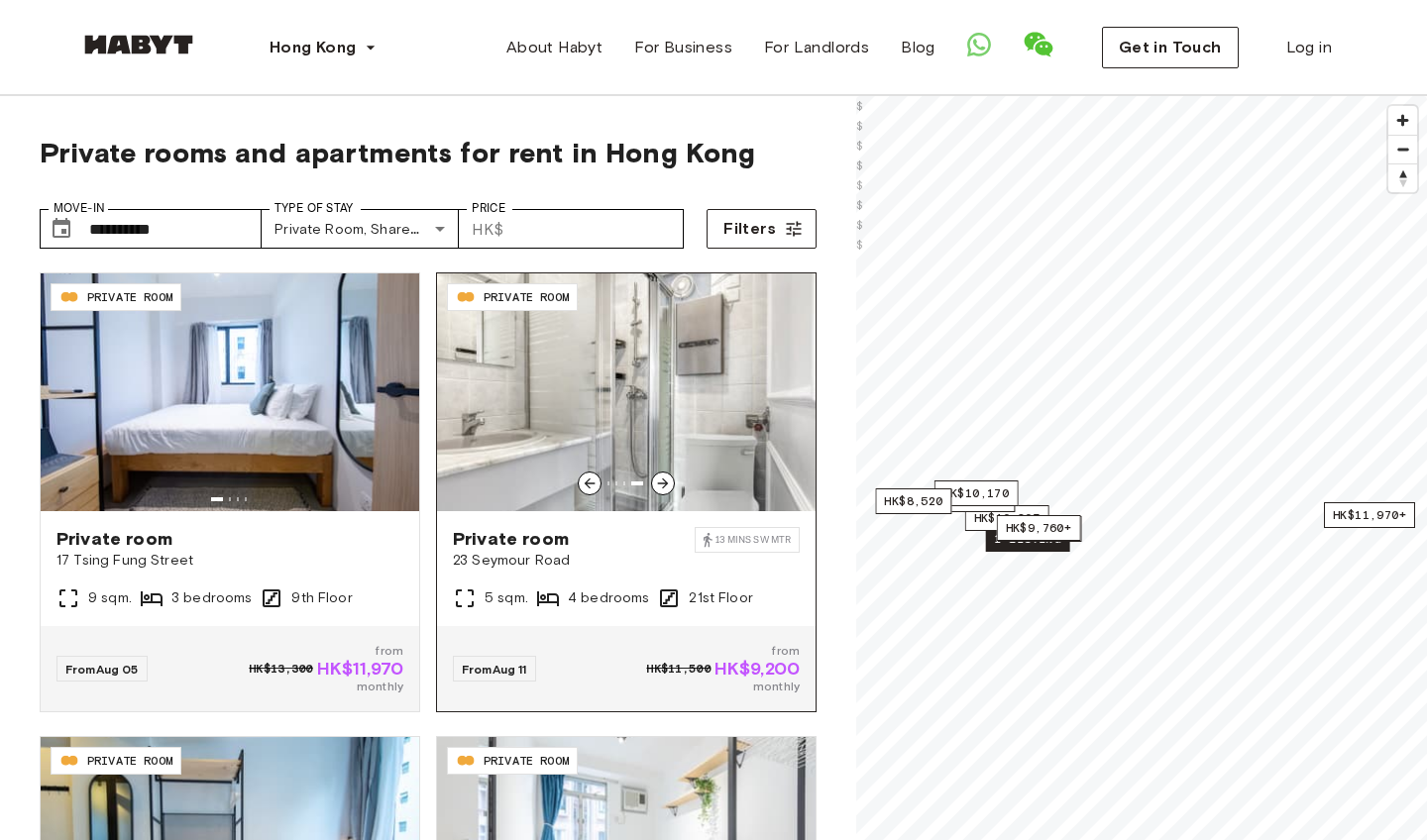 click 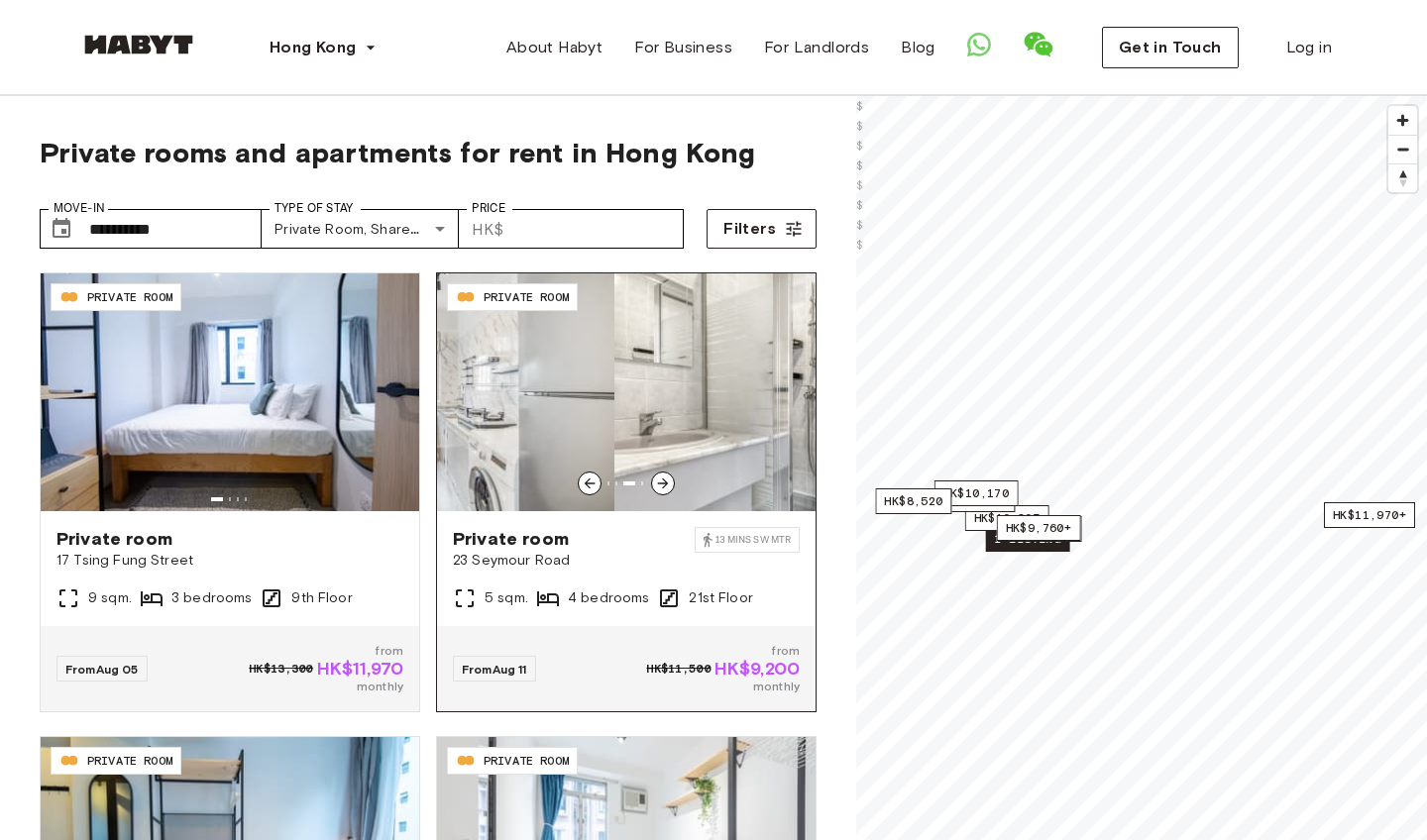 click 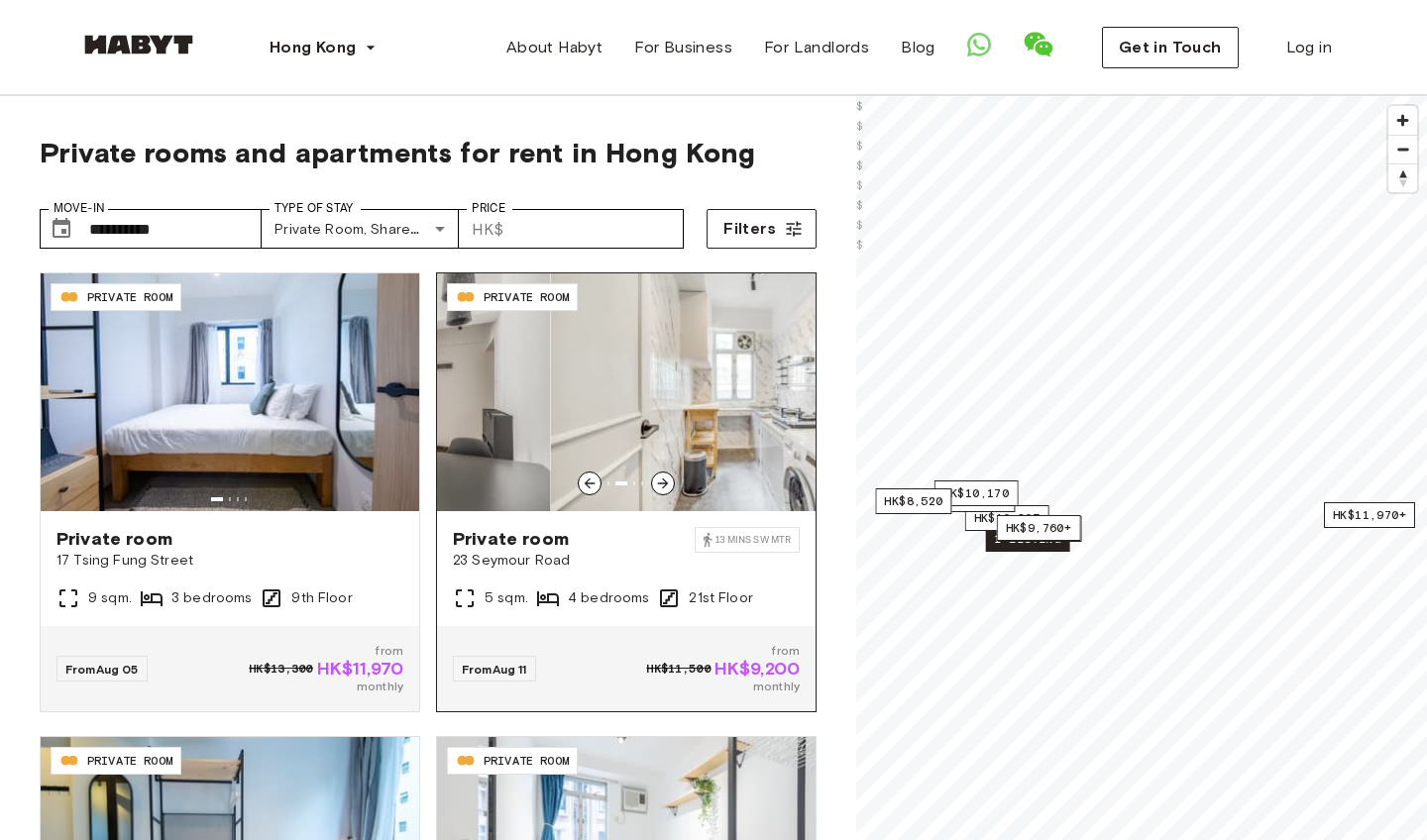 click 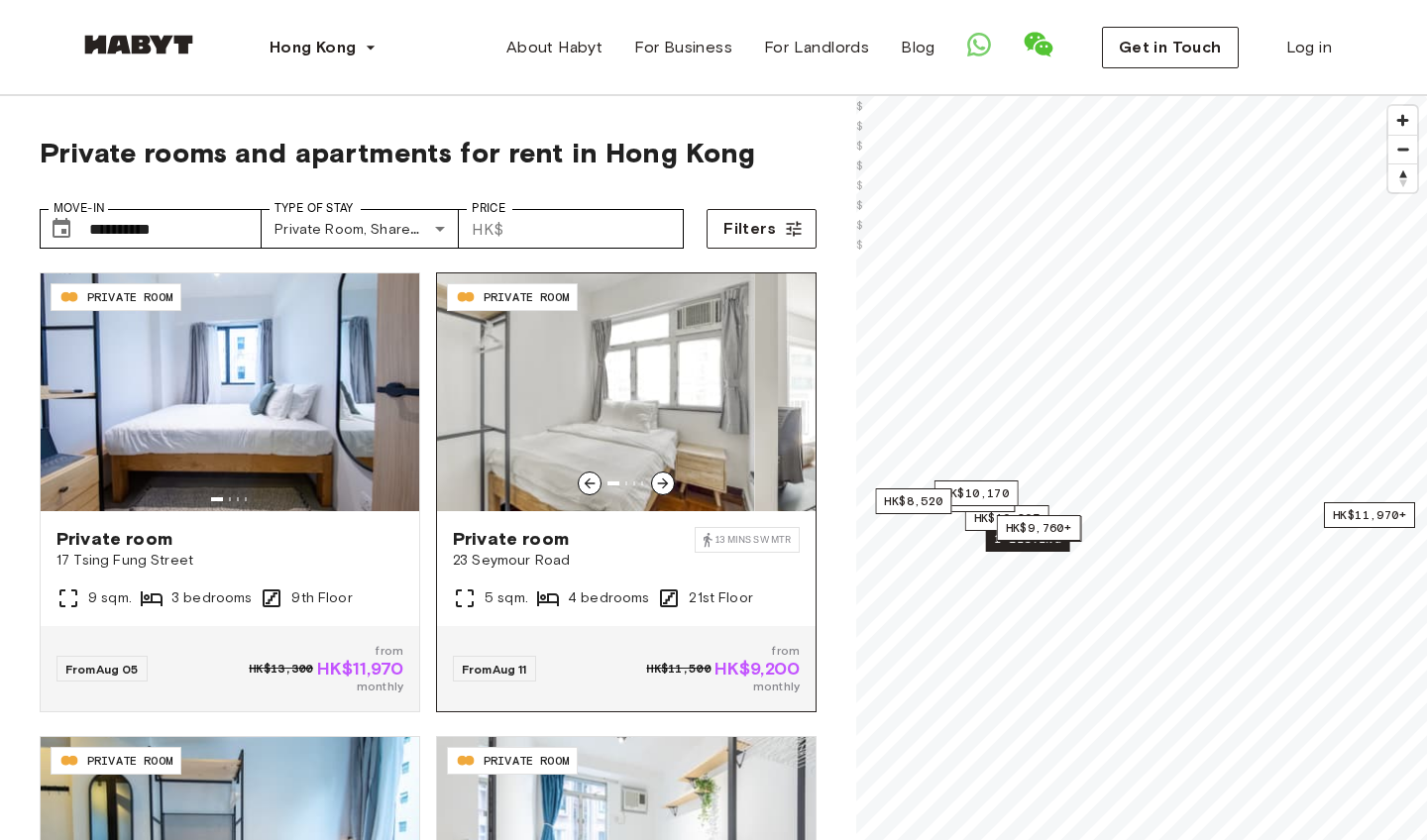 click 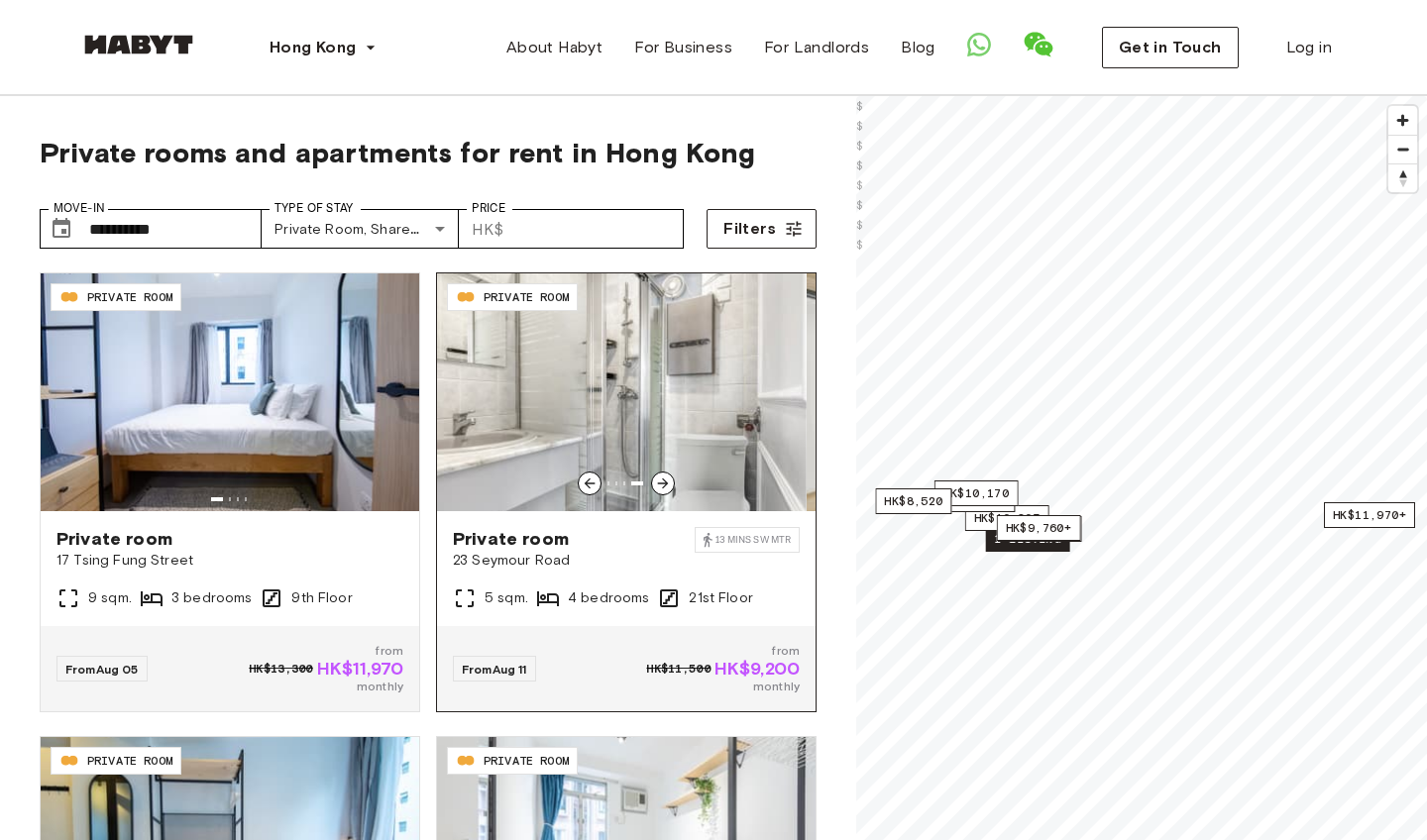 click 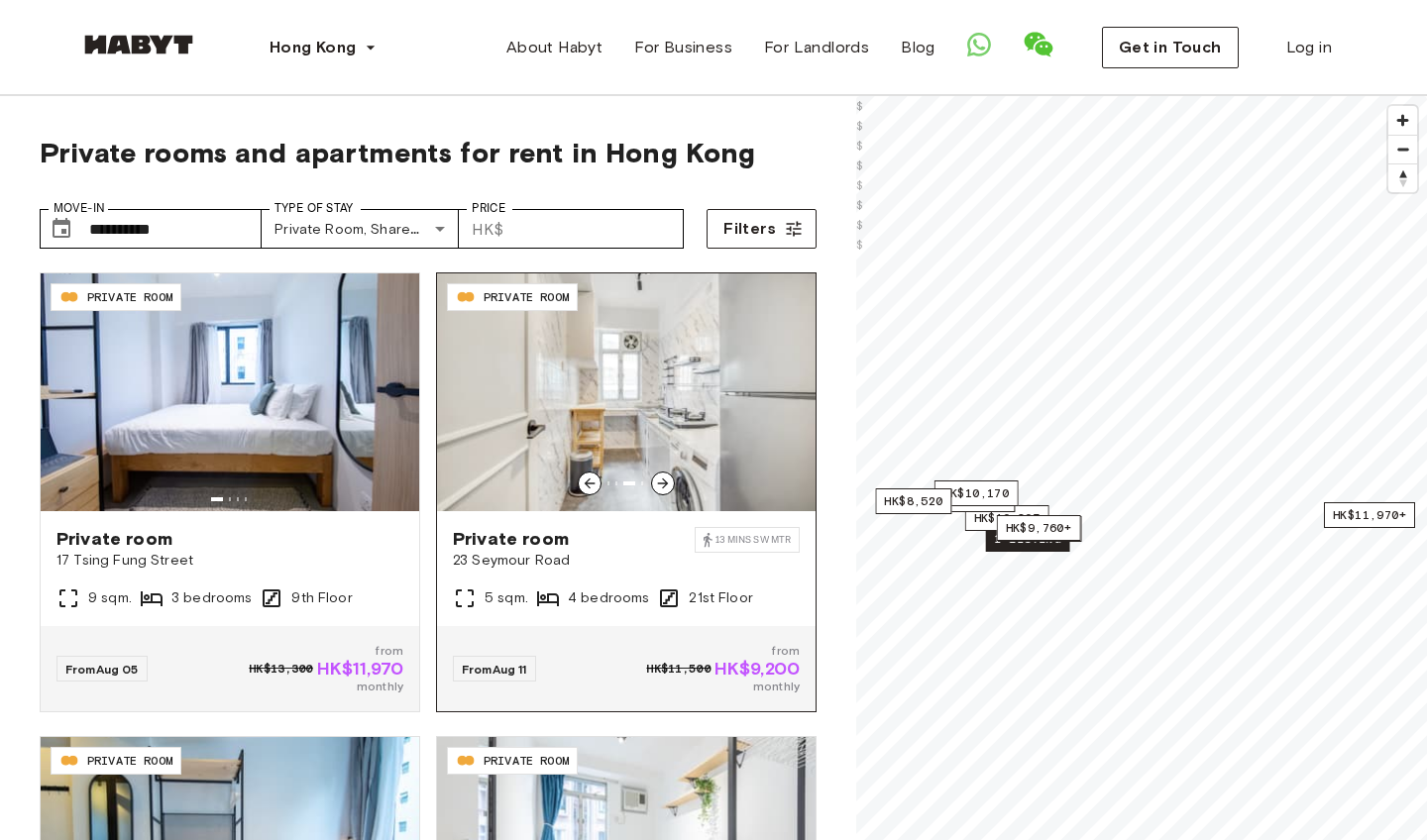 click at bounding box center (626, 392) 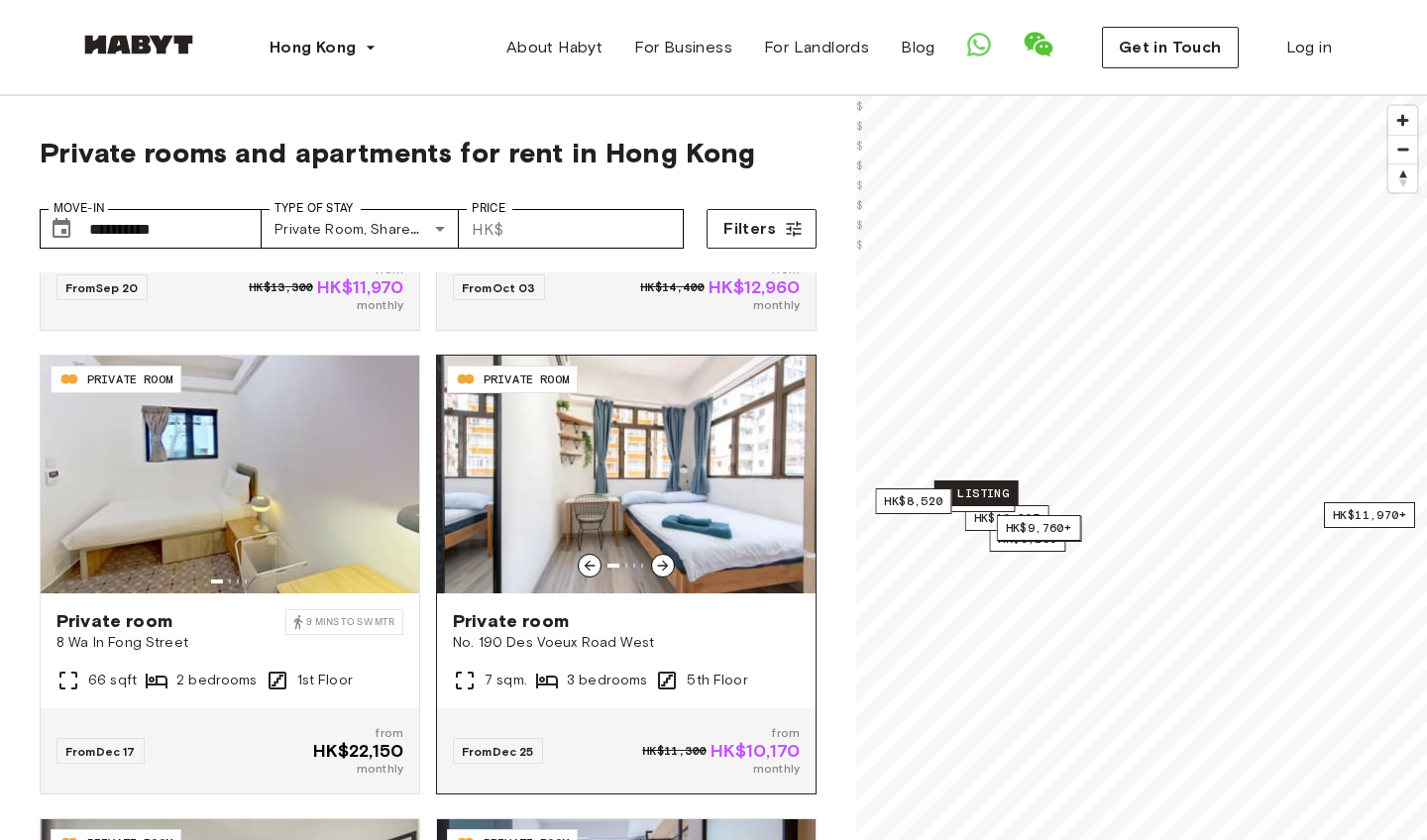 scroll, scrollTop: 1796, scrollLeft: 0, axis: vertical 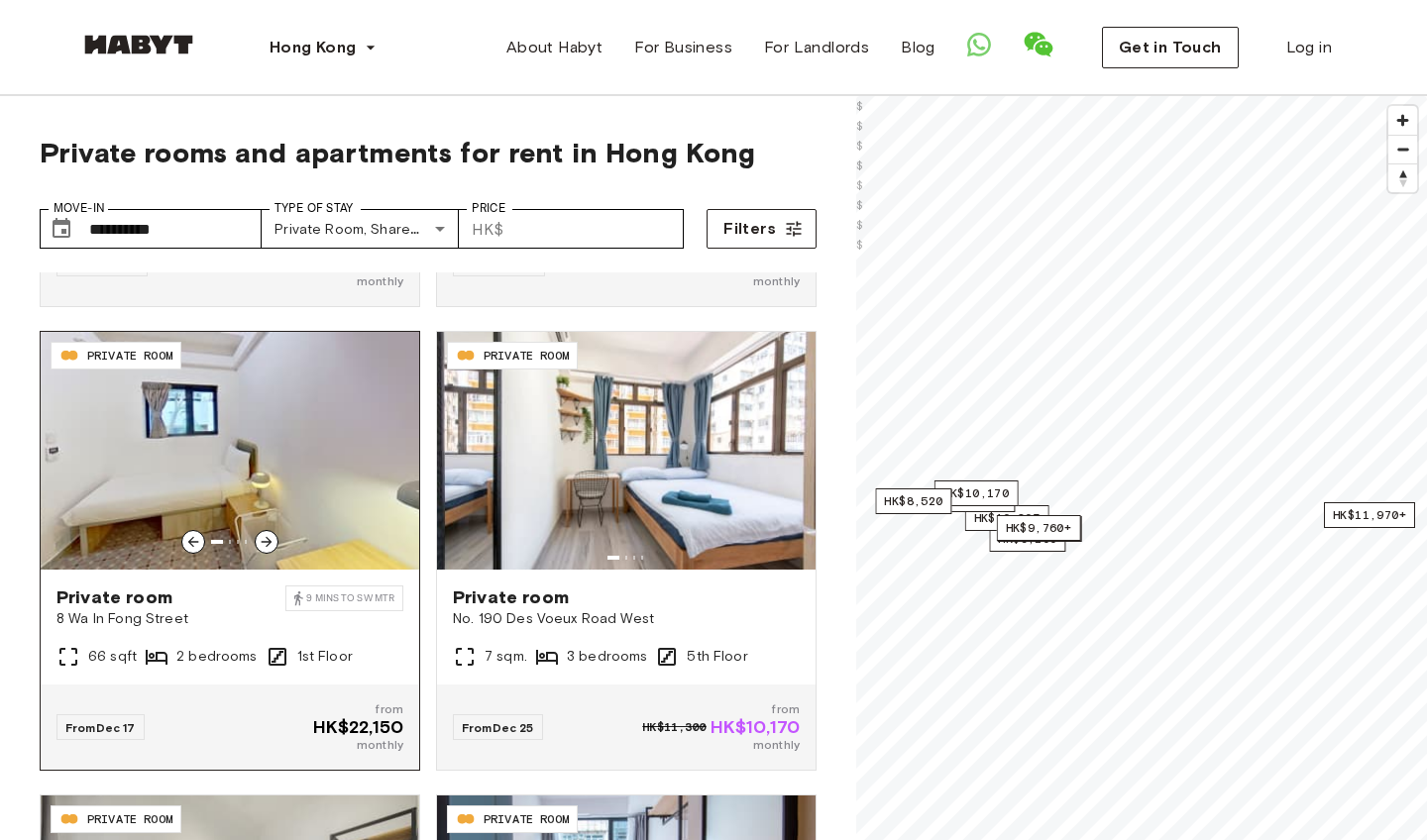 click at bounding box center [267, 542] 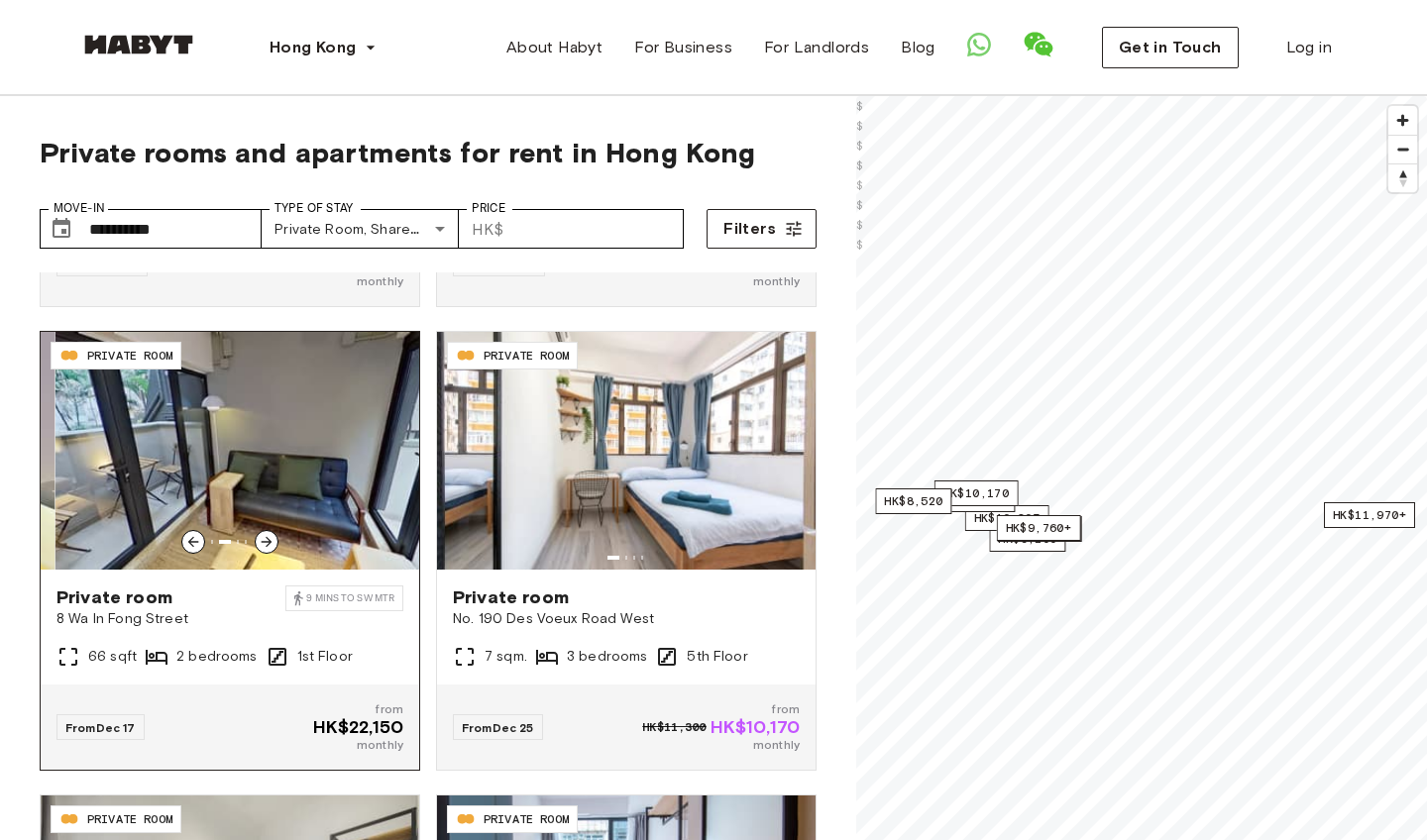 click at bounding box center (267, 542) 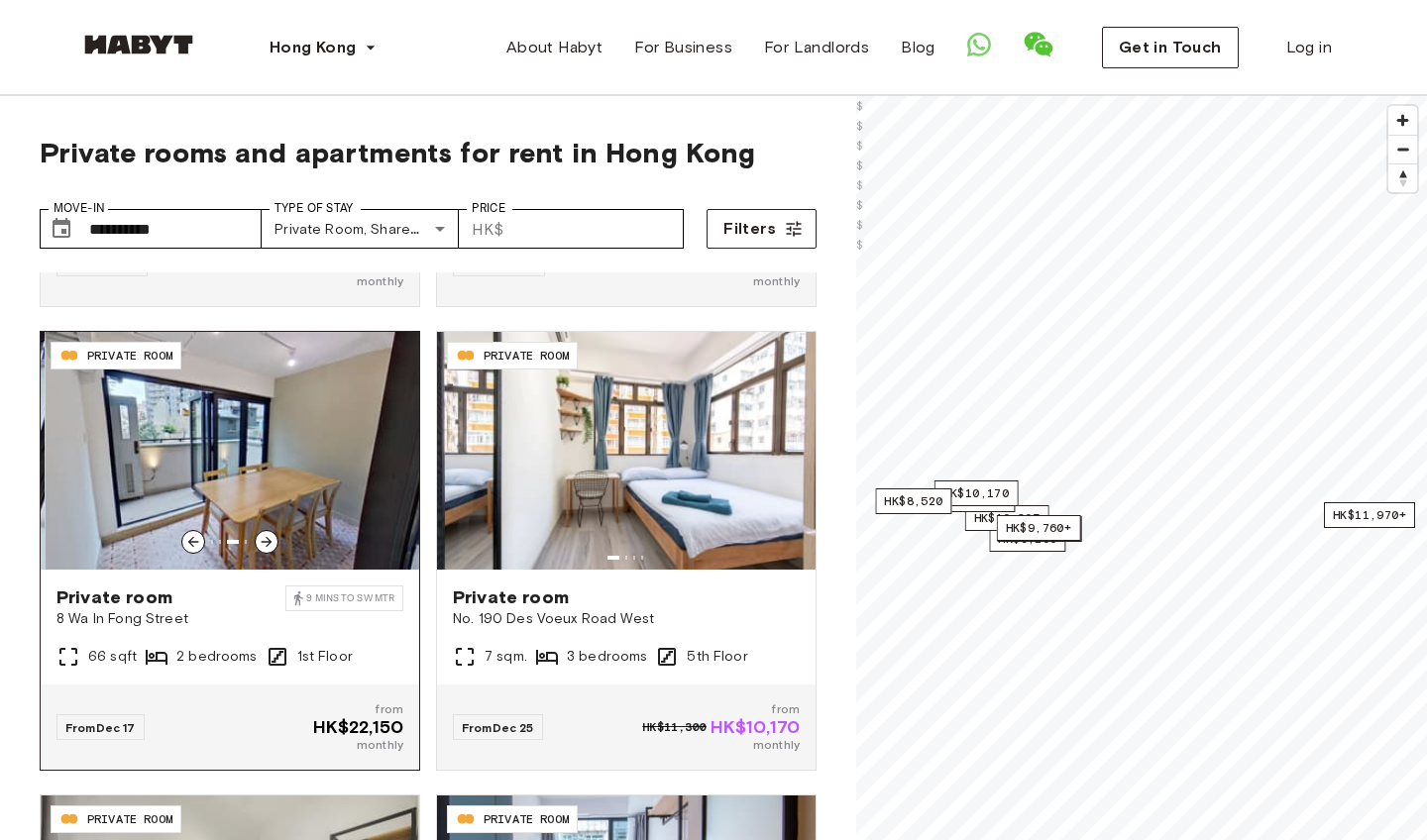 click at bounding box center [193, 542] 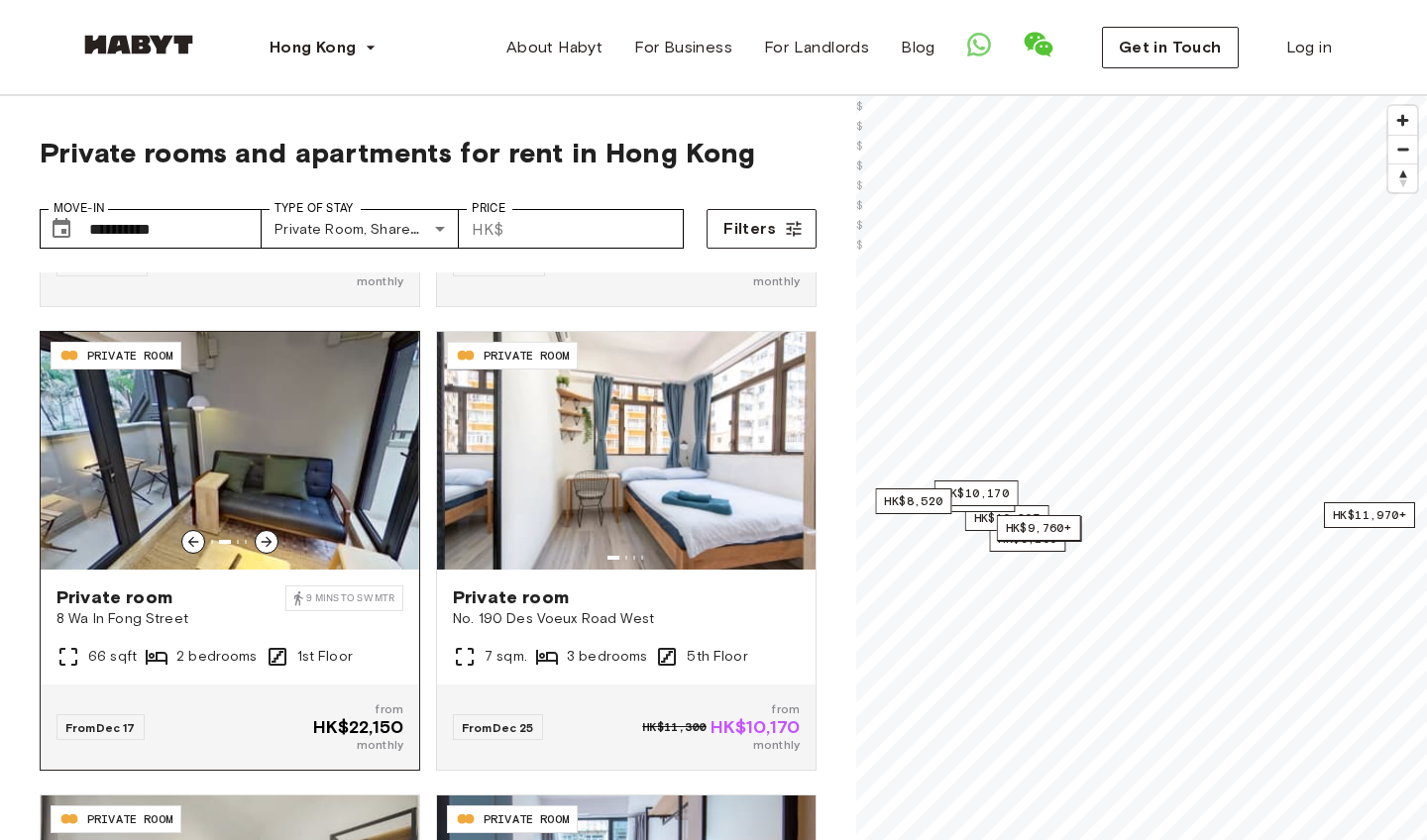 click 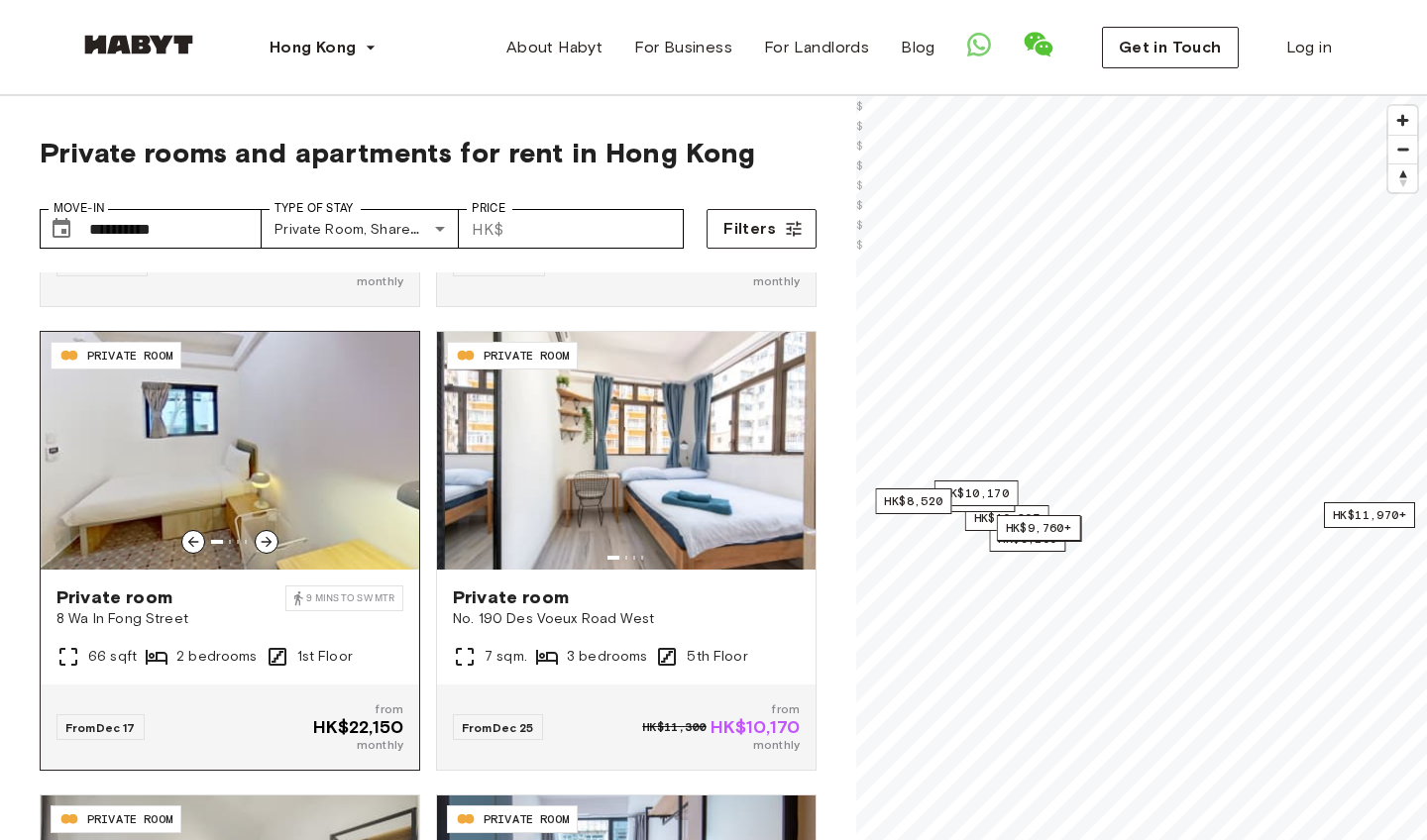 click at bounding box center [230, 451] 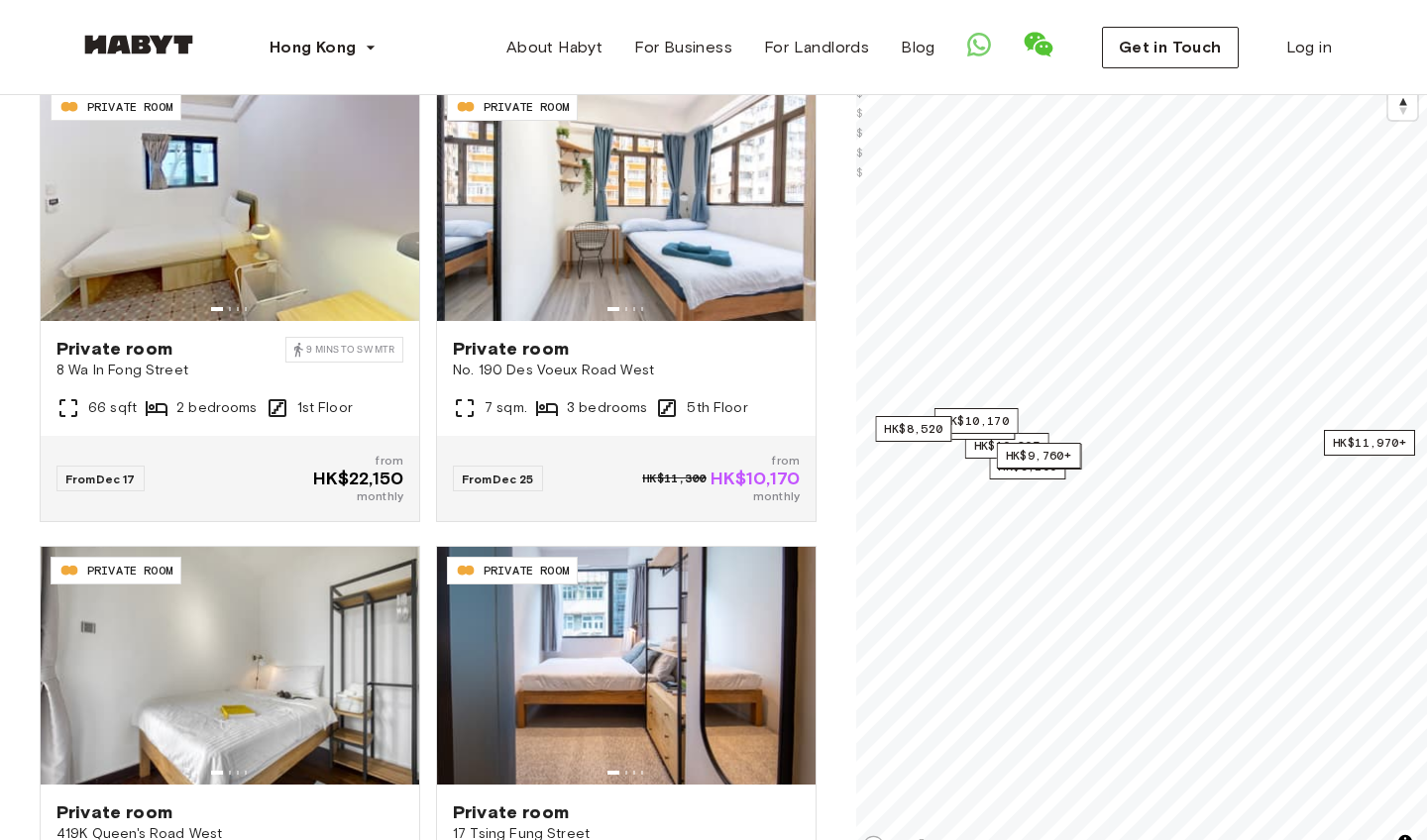 scroll, scrollTop: 267, scrollLeft: 0, axis: vertical 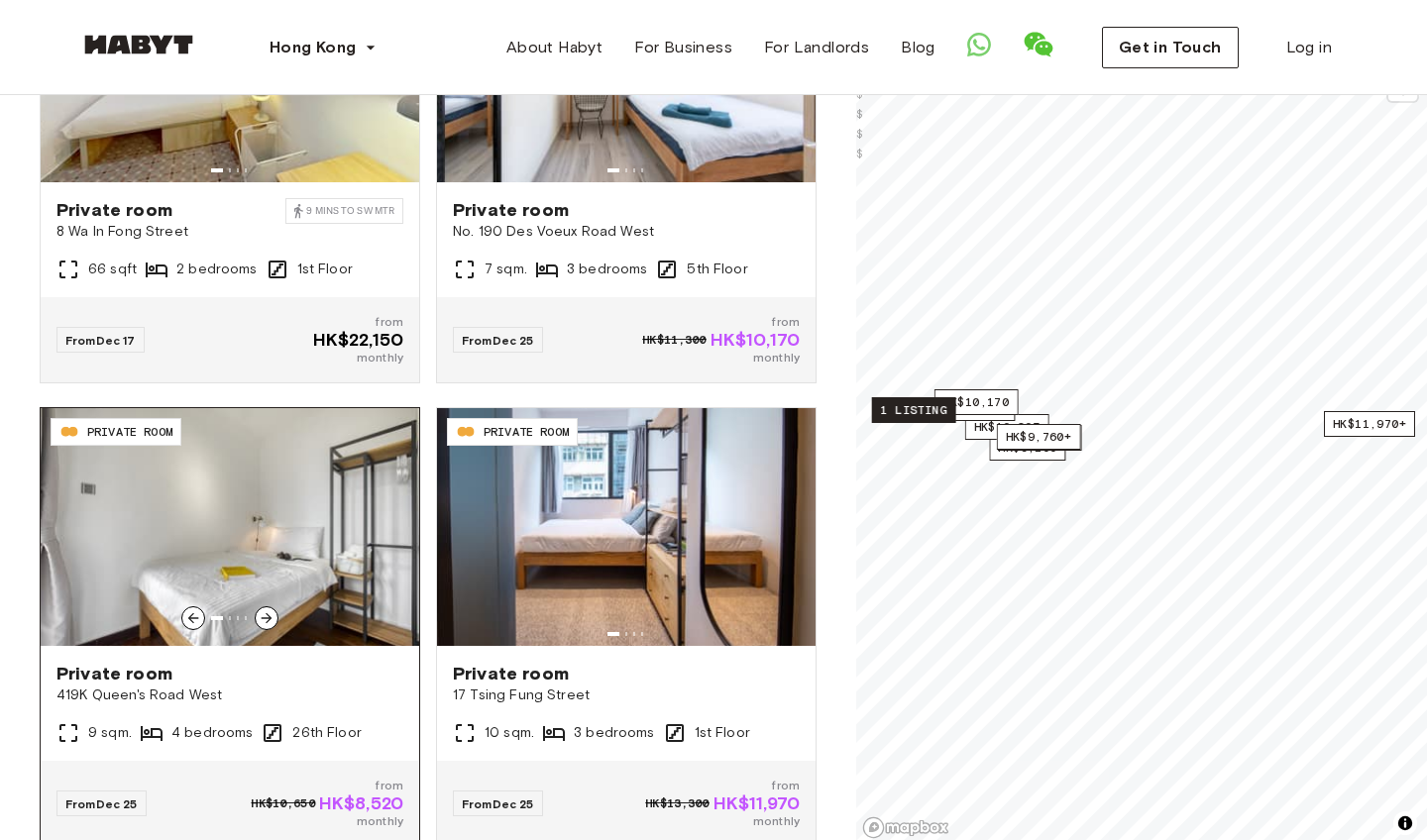 click 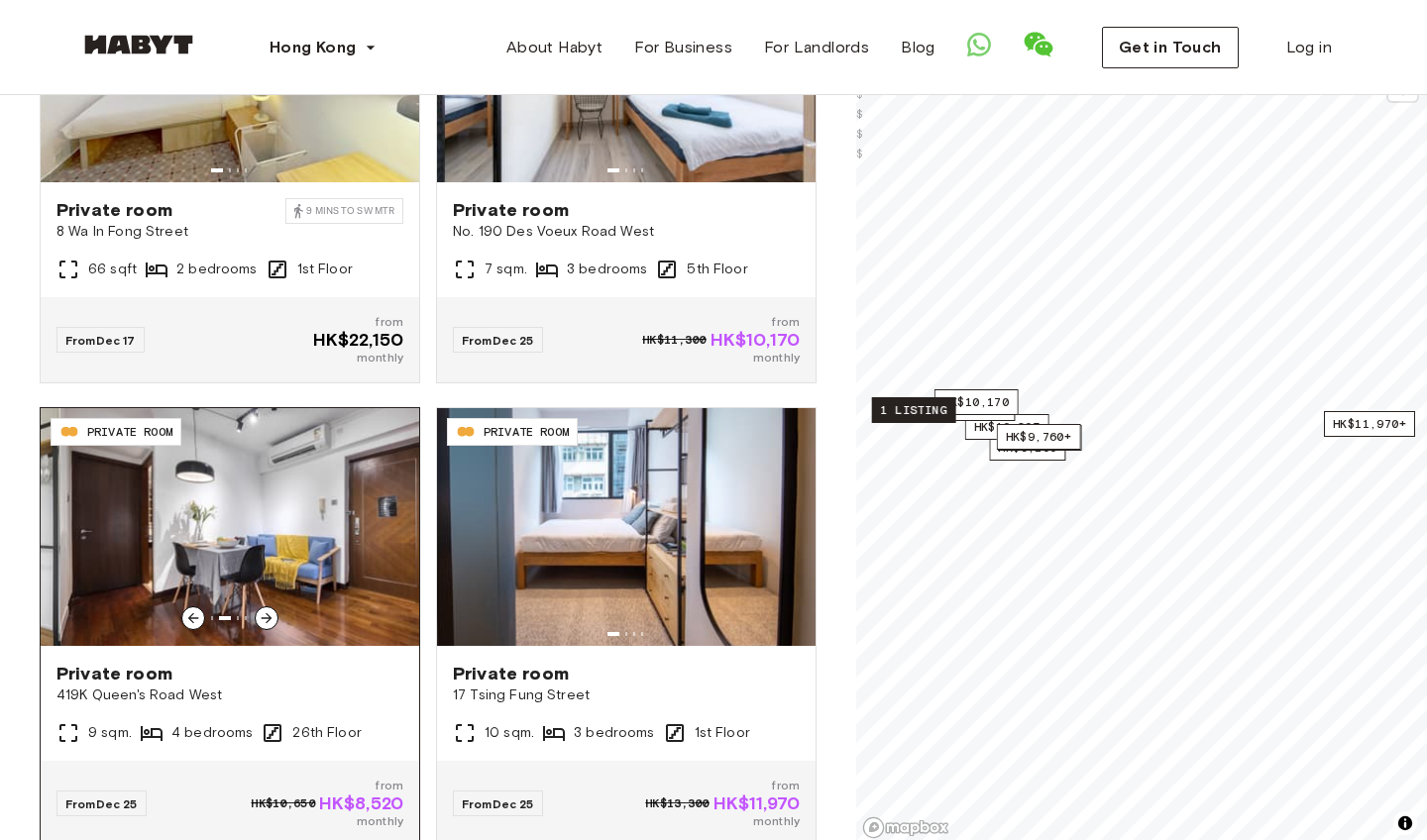 click 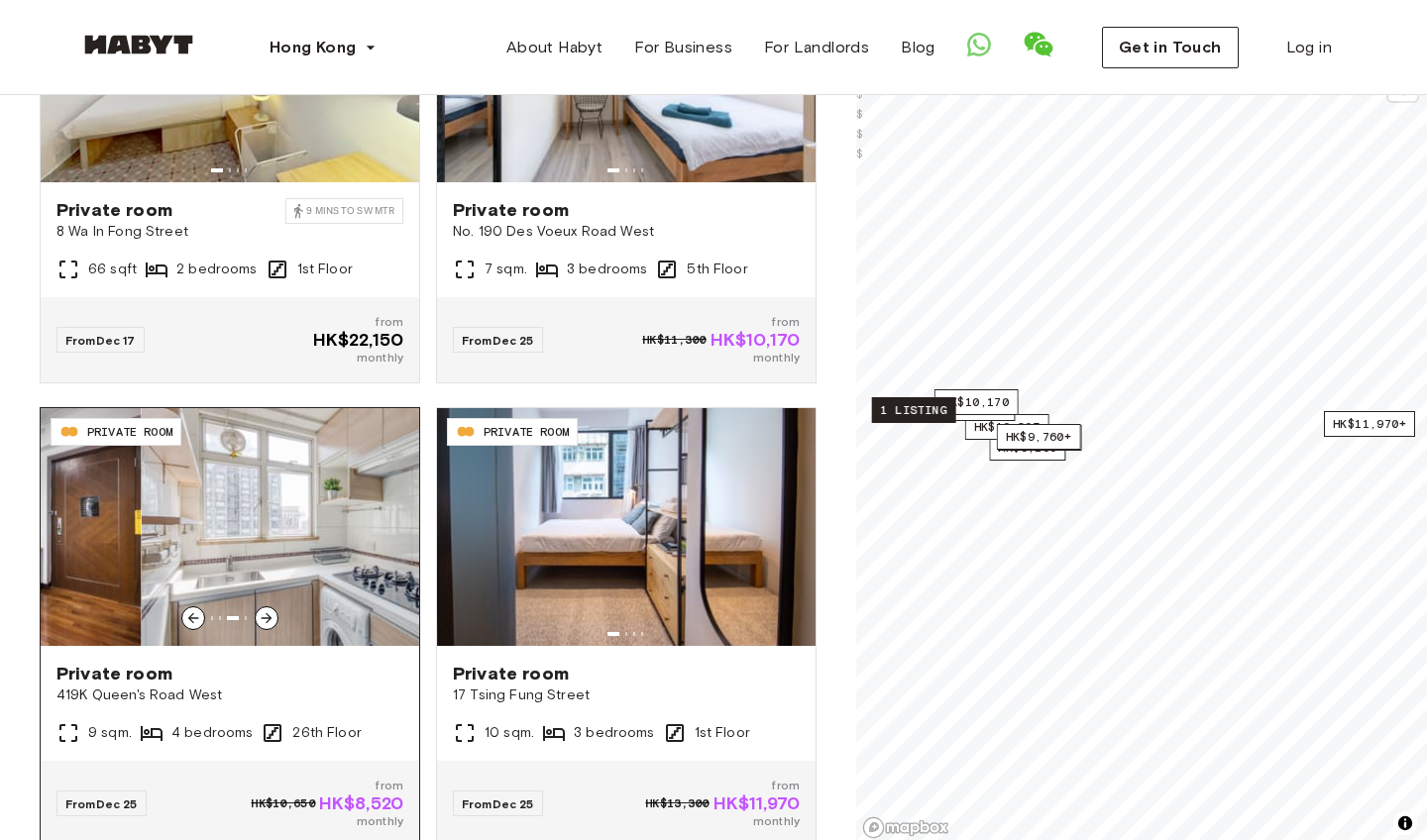 click 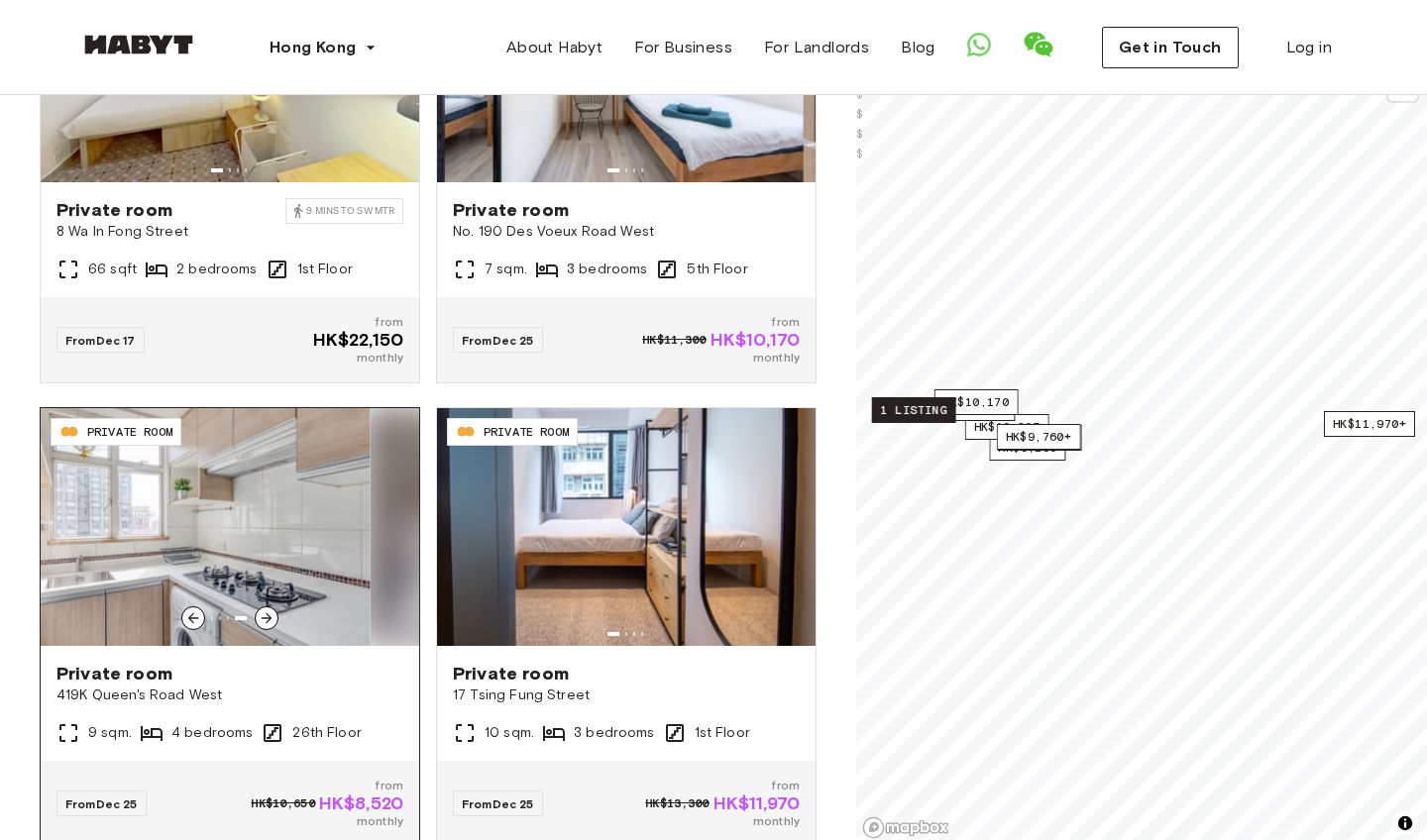 click 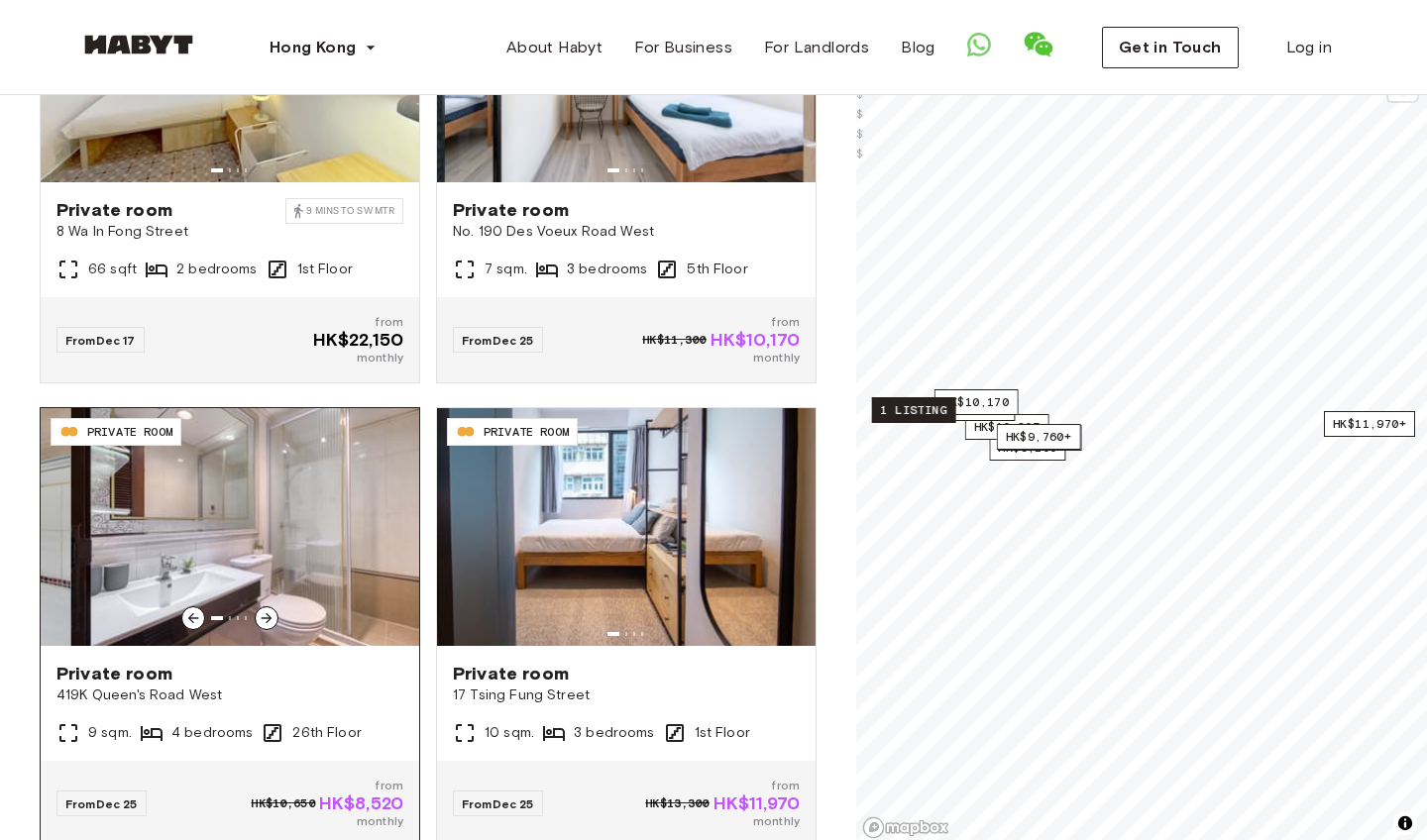 click 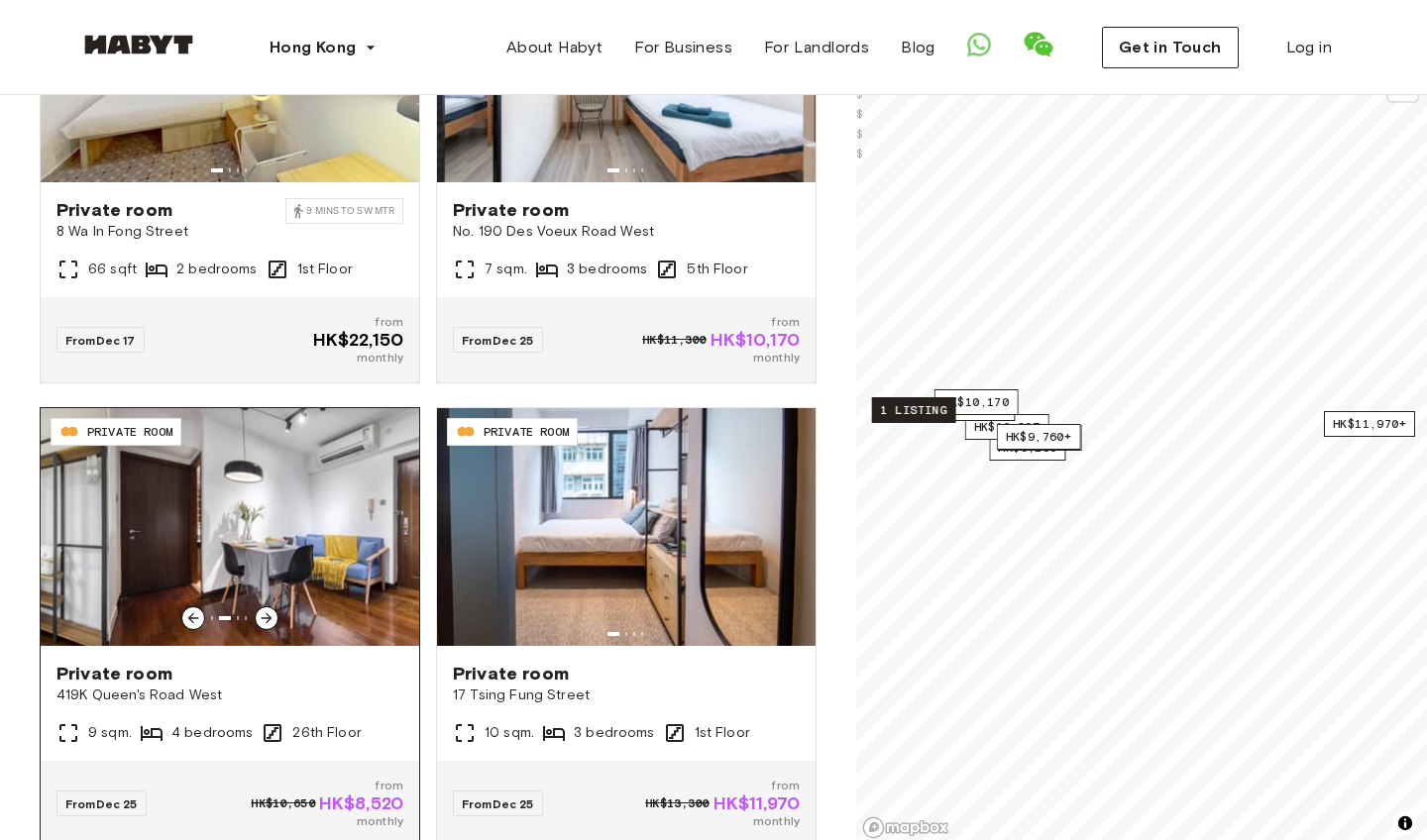click 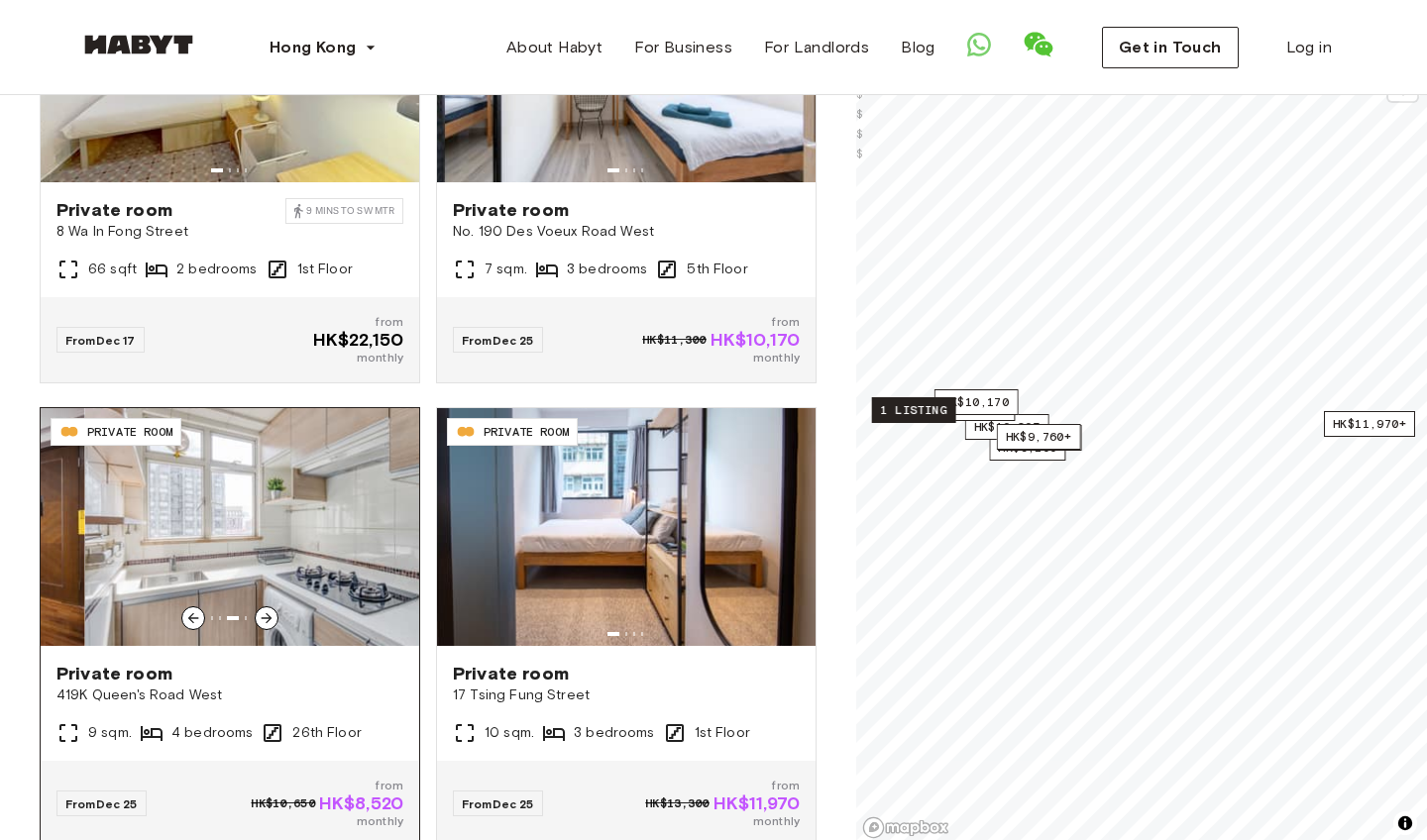 click 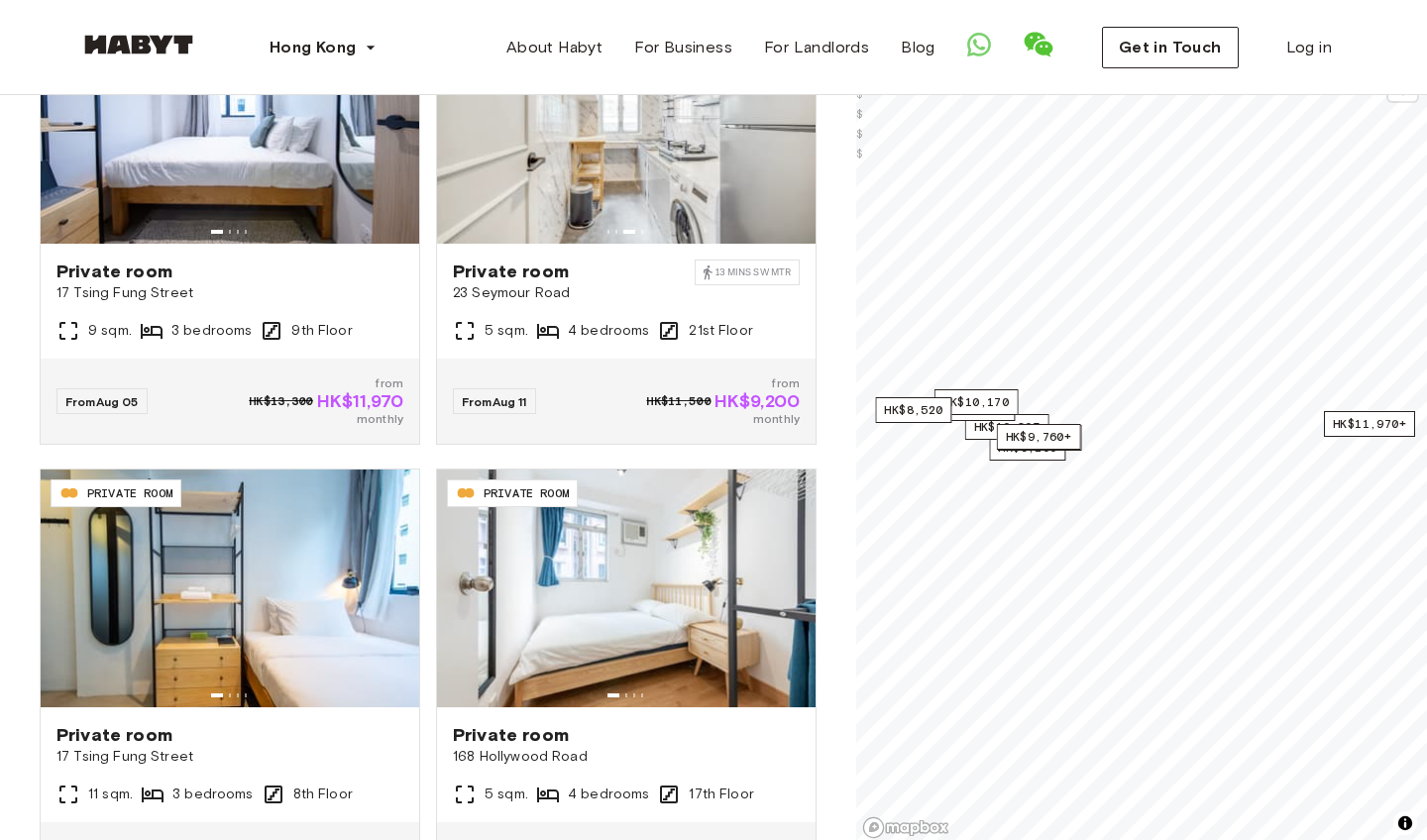 scroll, scrollTop: 0, scrollLeft: 0, axis: both 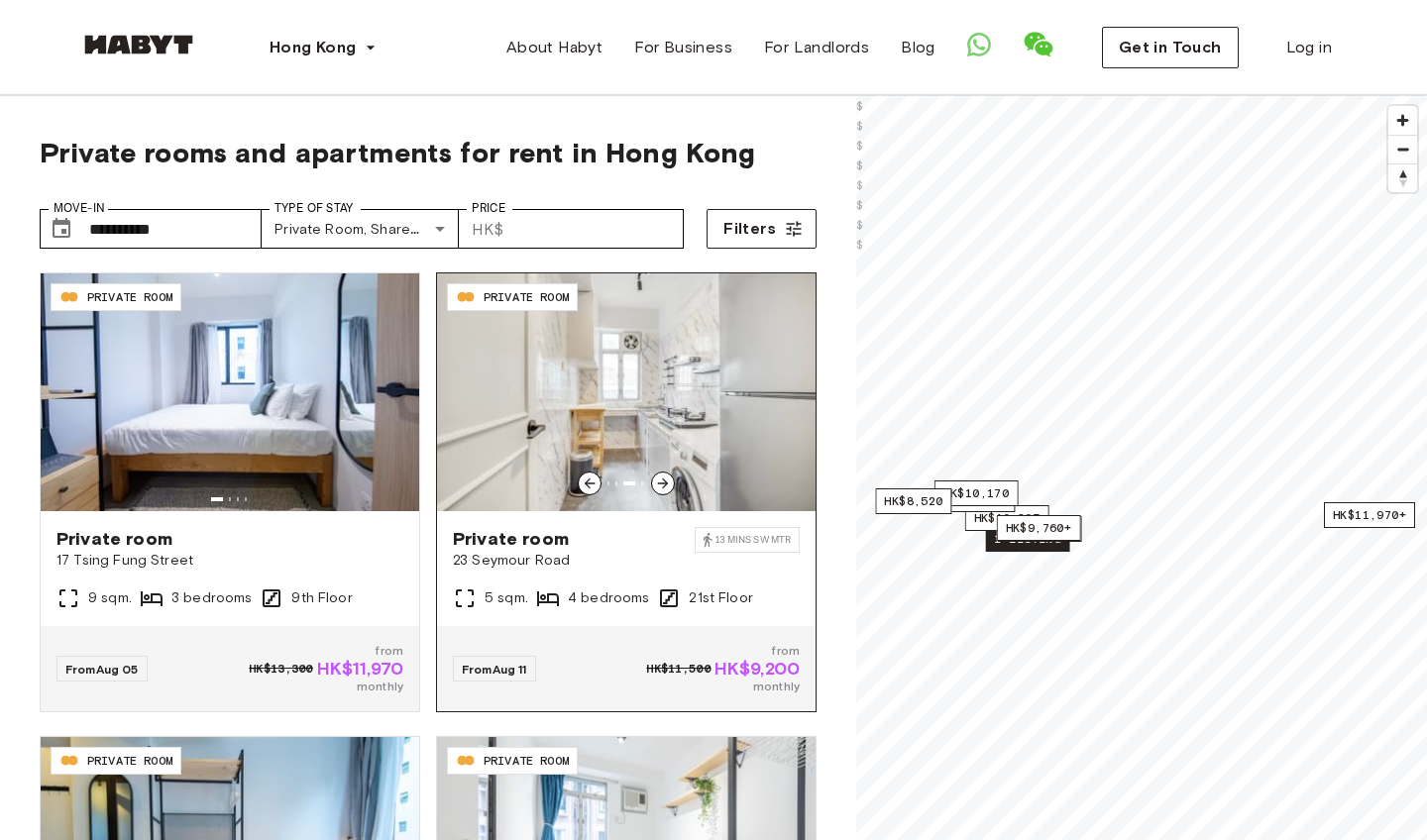 click 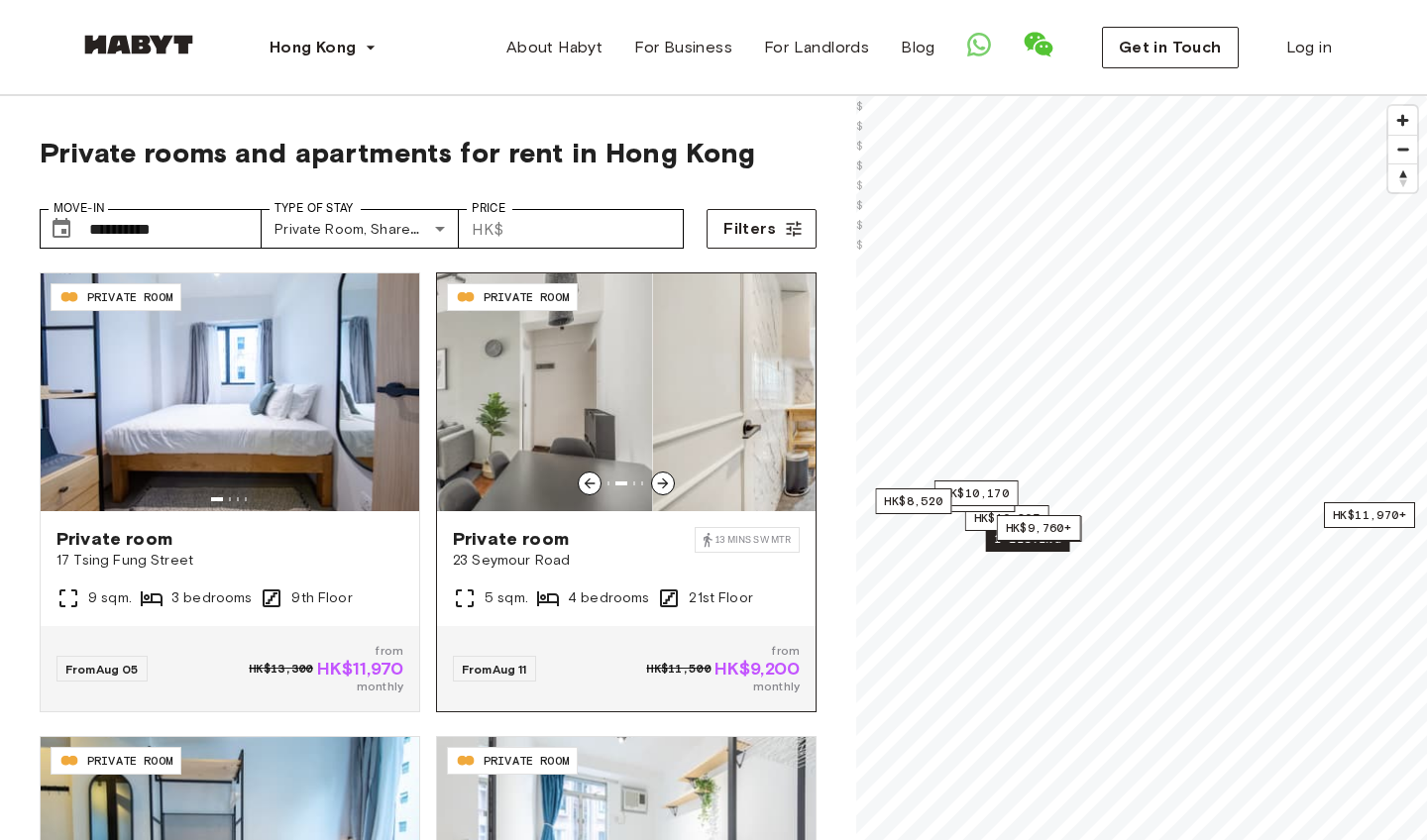 click 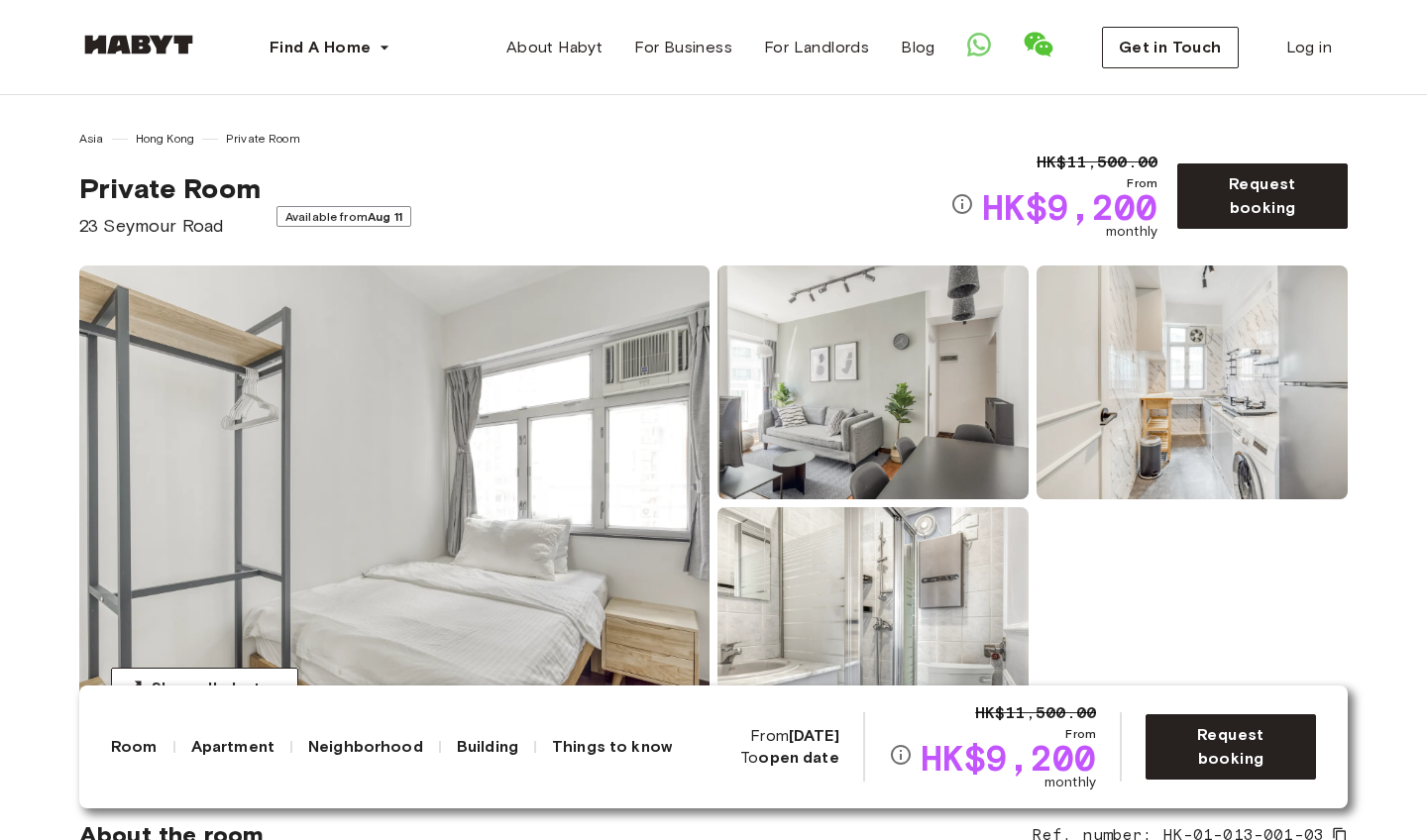 scroll, scrollTop: 289, scrollLeft: 0, axis: vertical 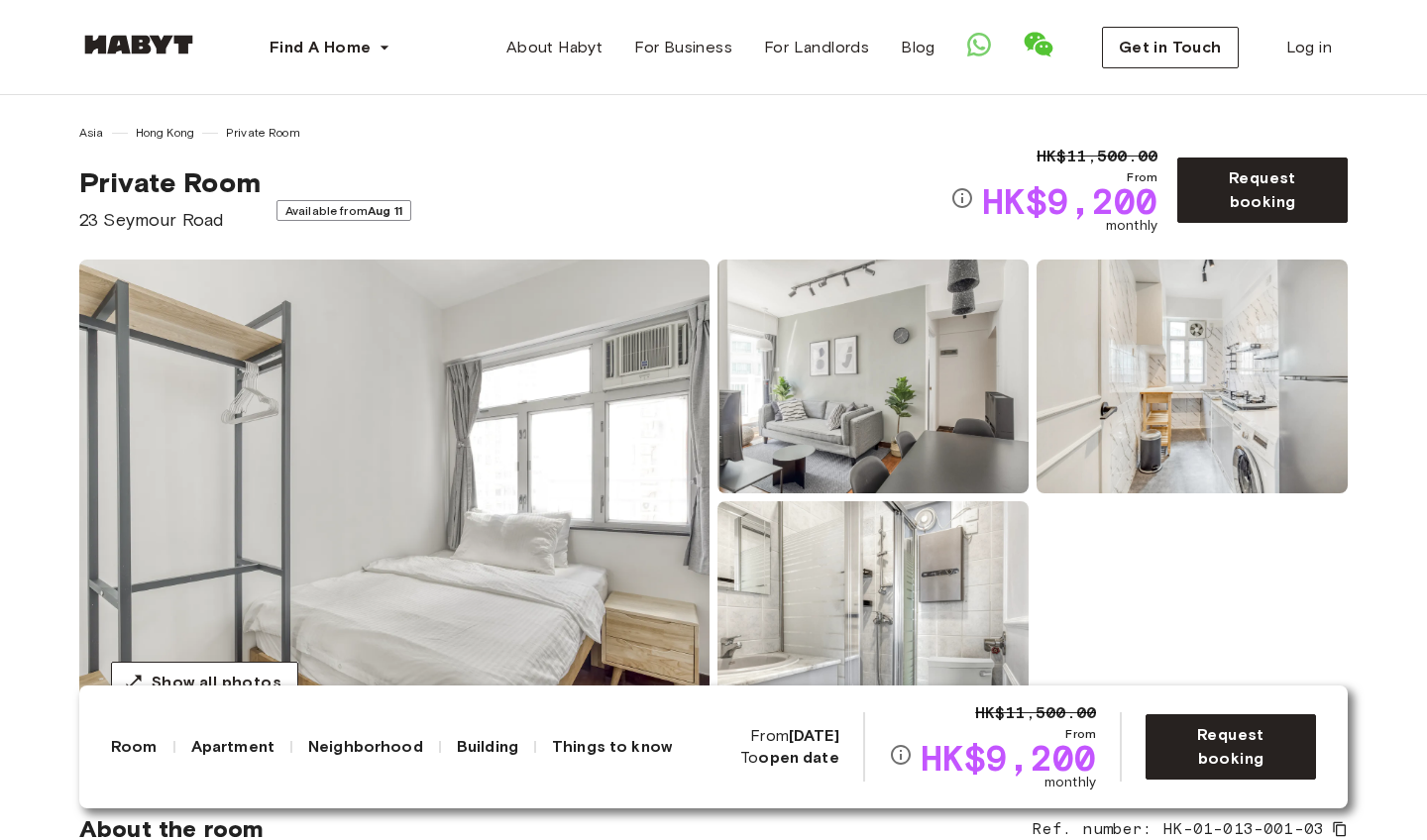 click at bounding box center (394, 497) 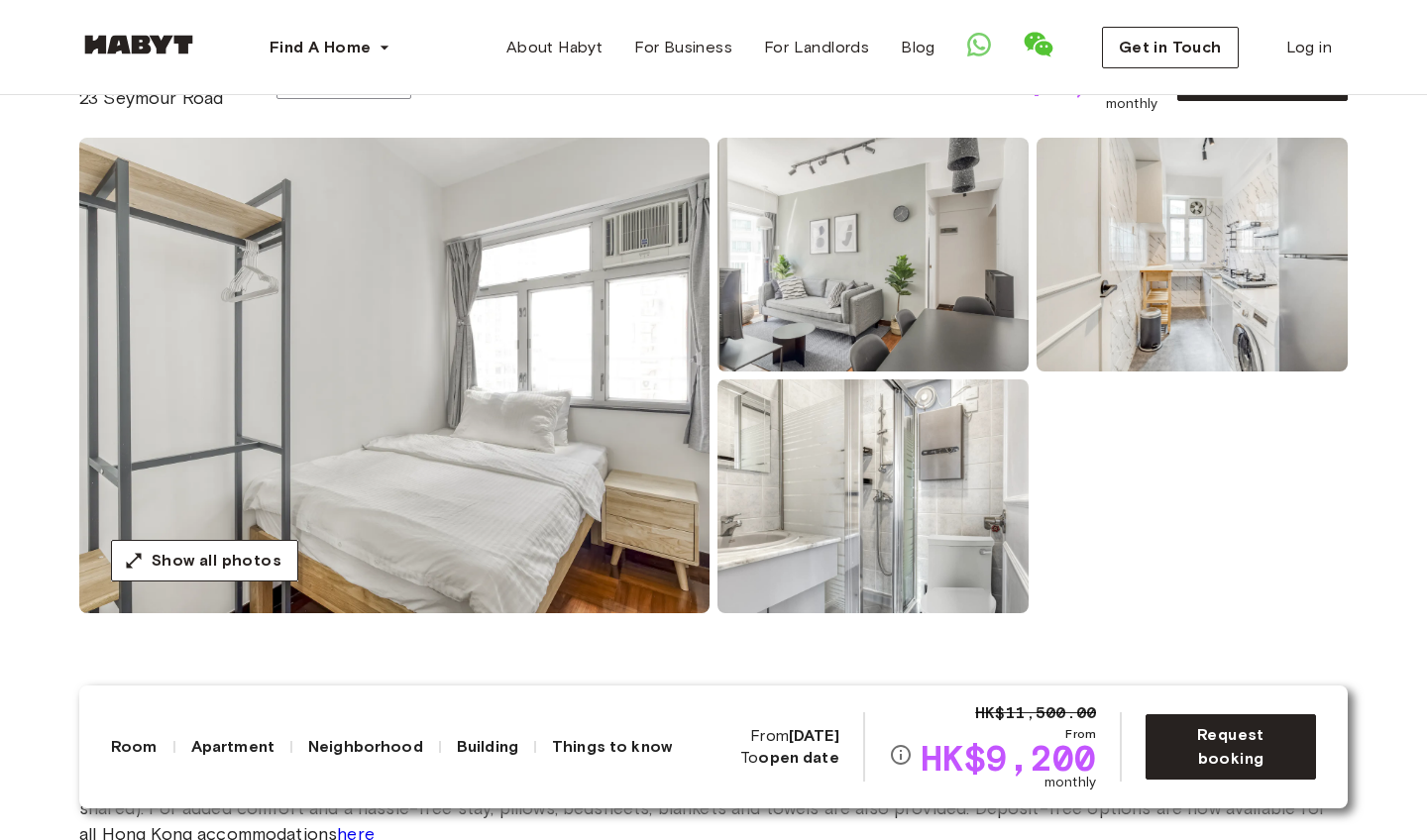 scroll, scrollTop: 133, scrollLeft: 0, axis: vertical 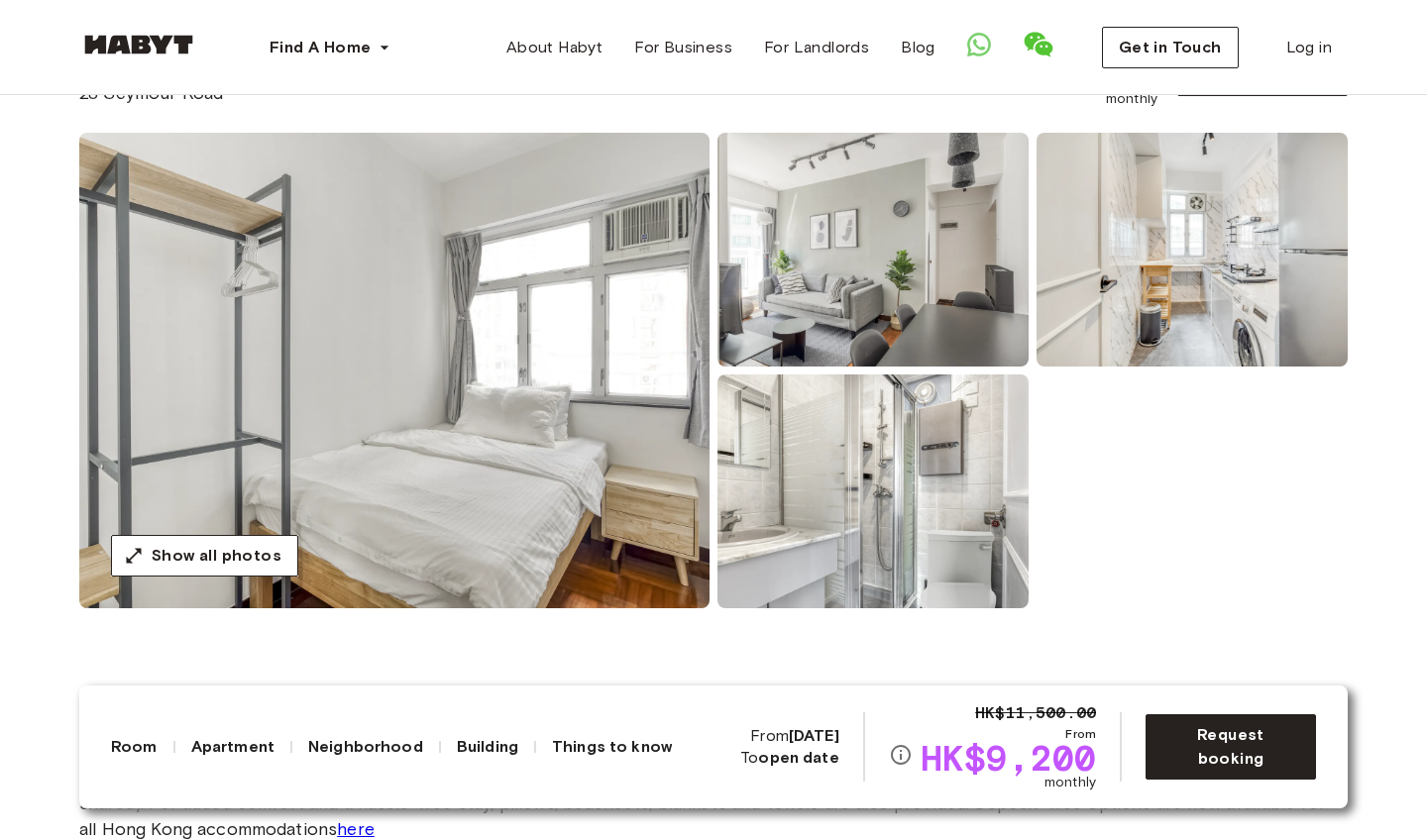 click at bounding box center (394, 370) 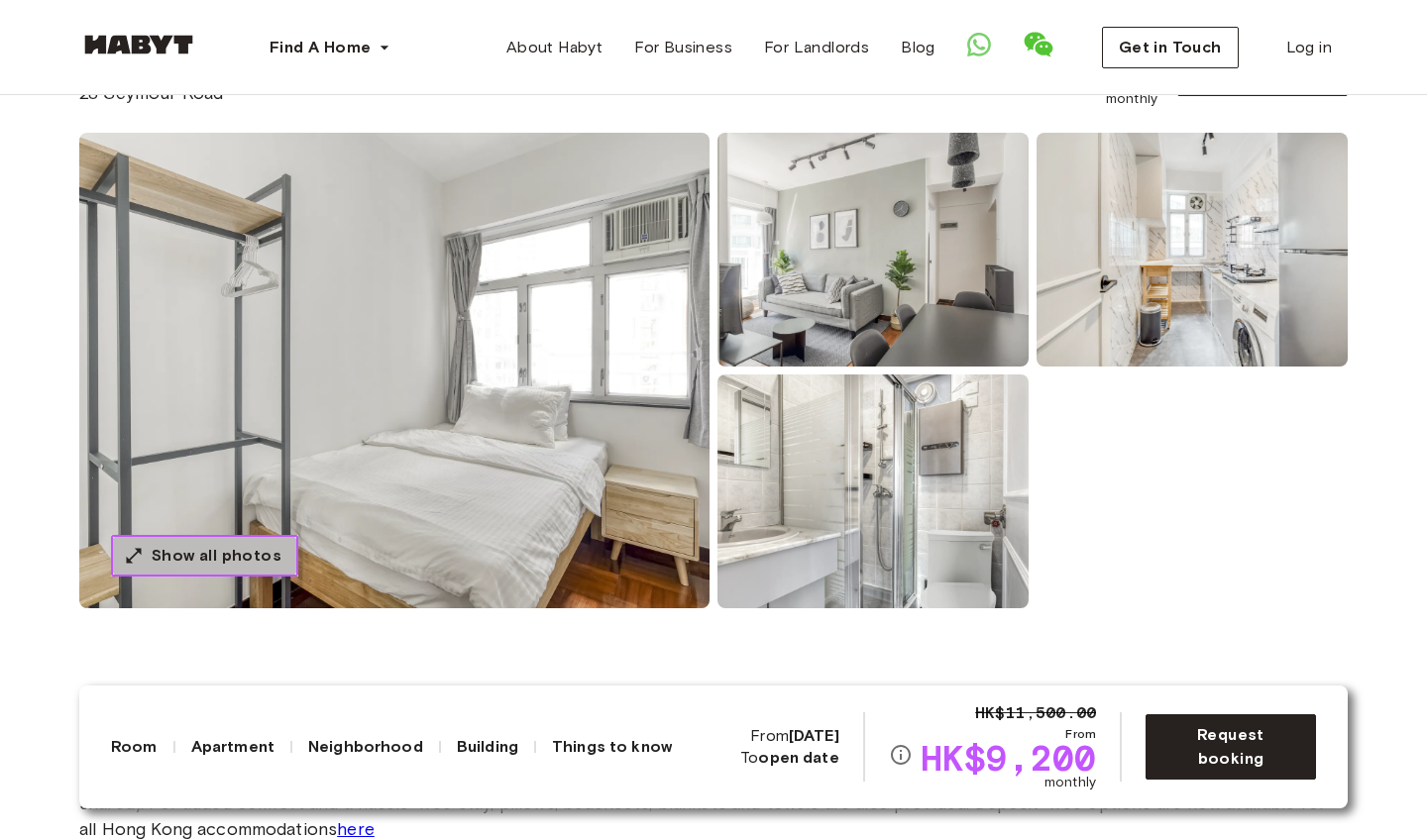click on "Show all photos" at bounding box center (216, 556) 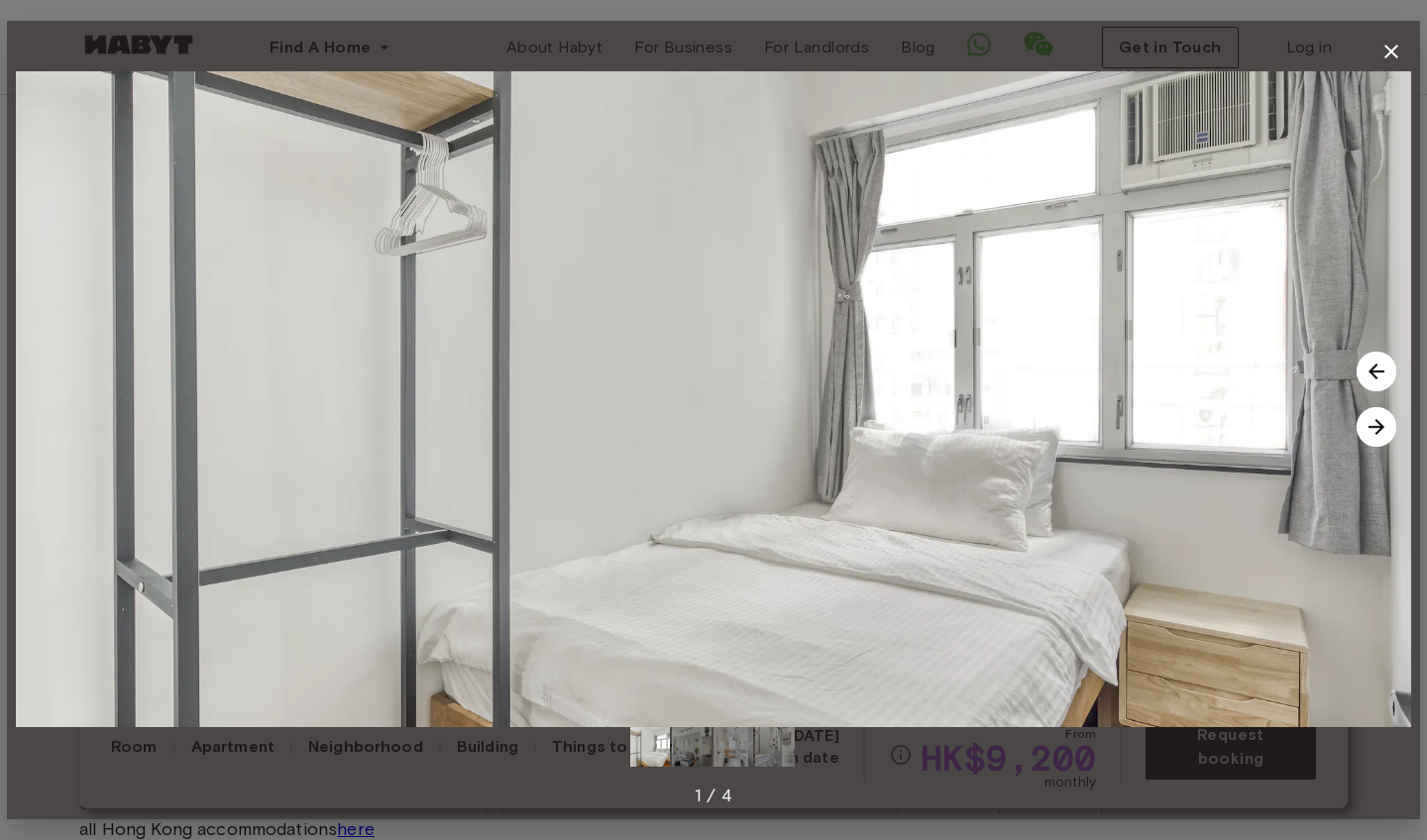 click at bounding box center (1376, 427) 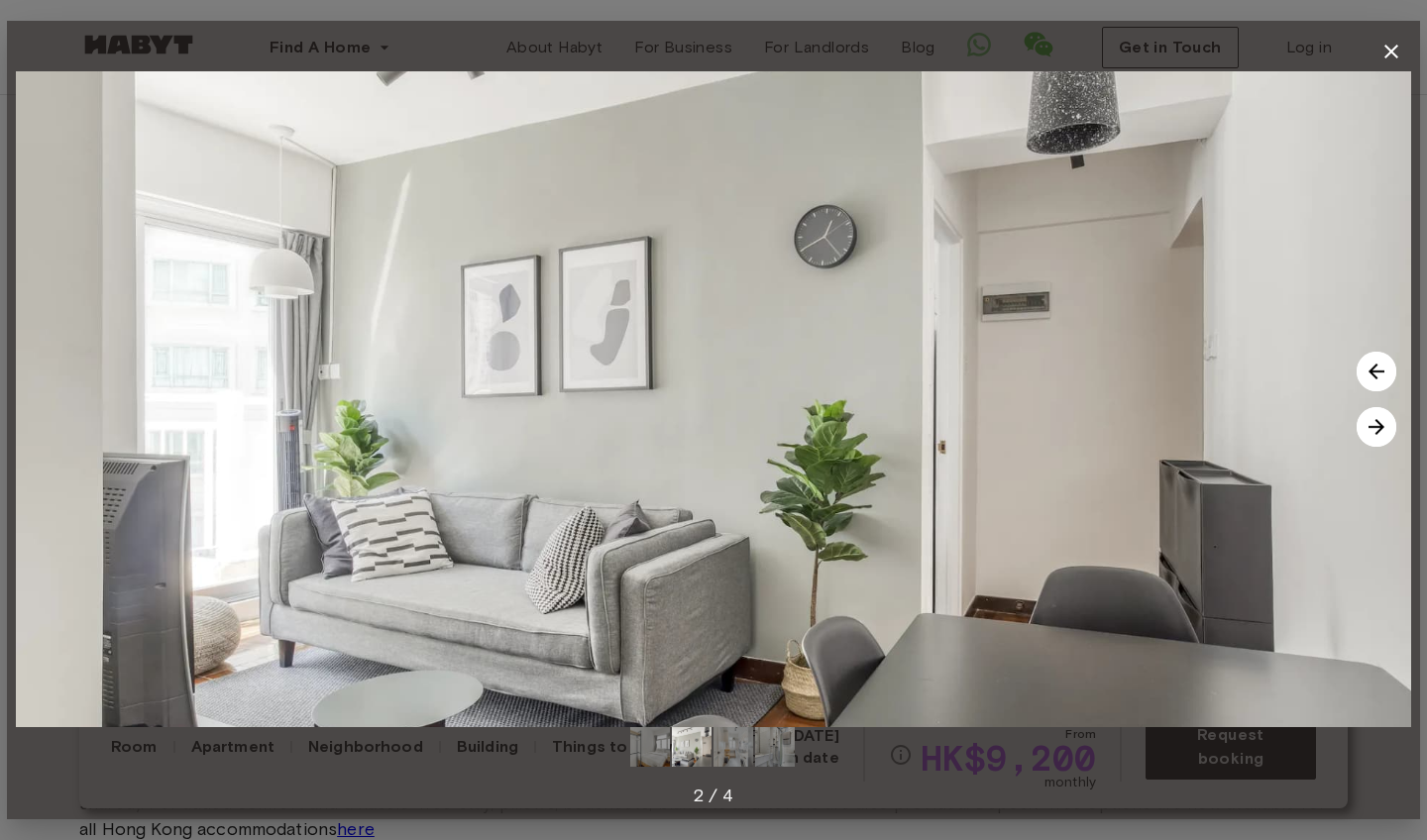 click at bounding box center [1376, 427] 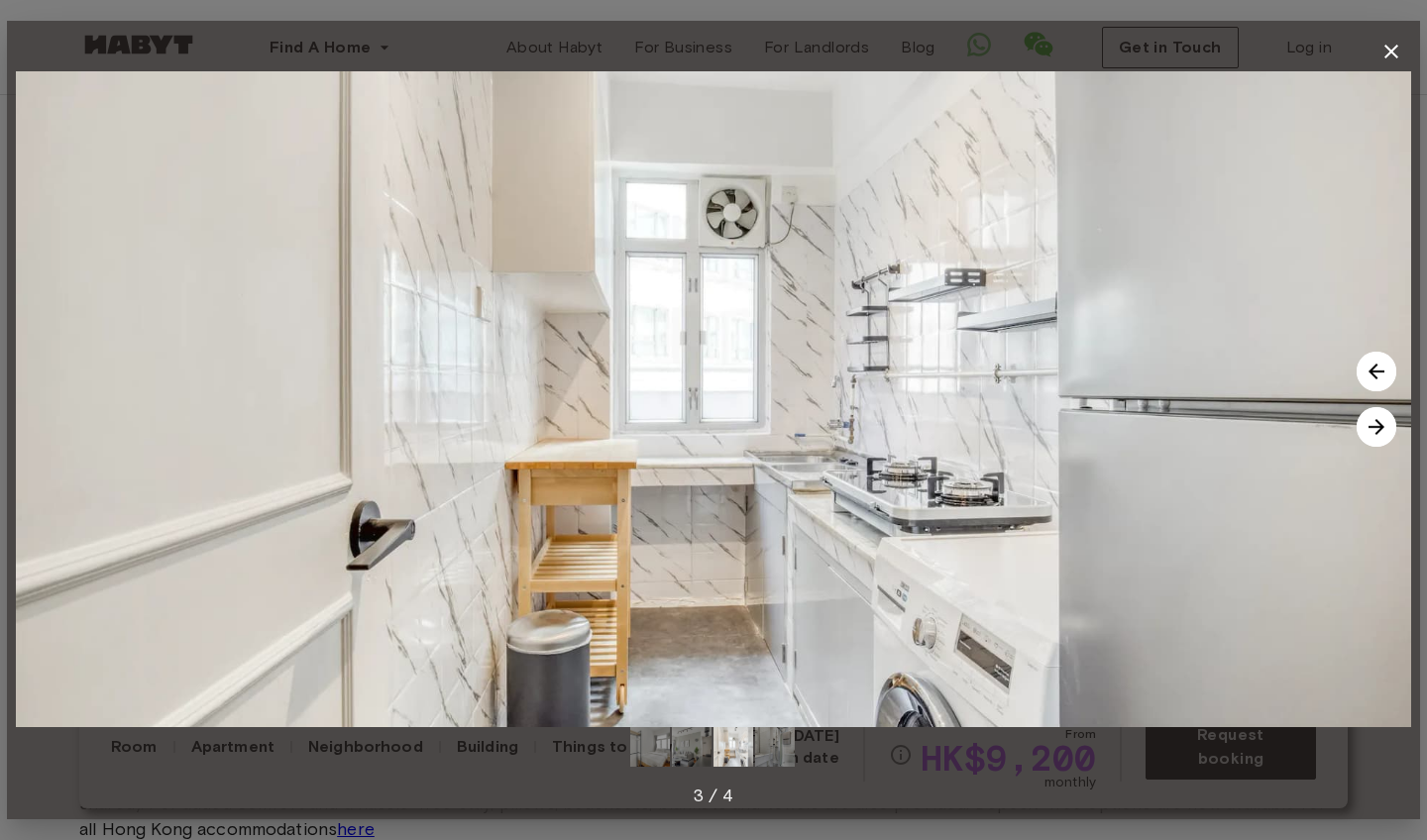 click at bounding box center (1376, 371) 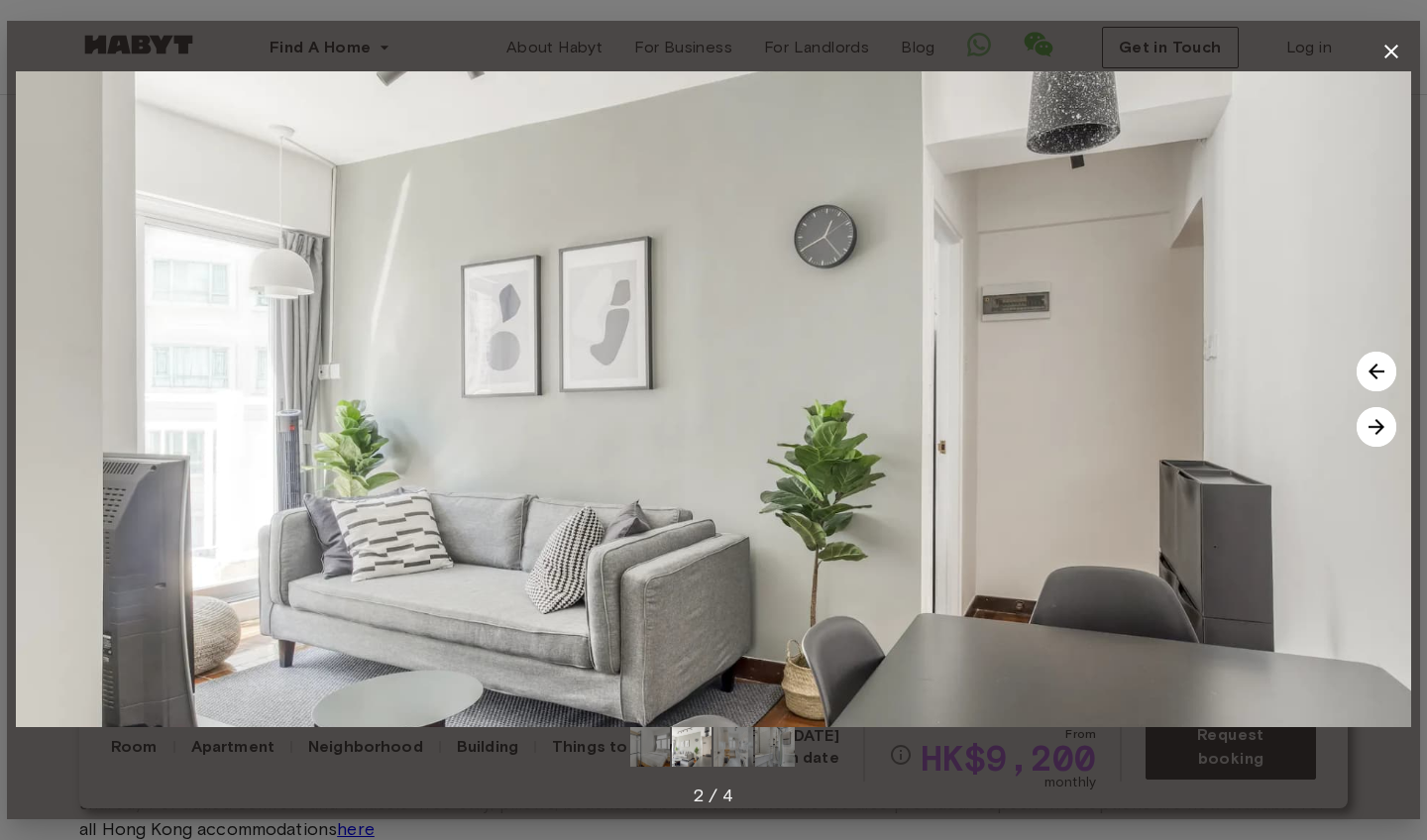 click at bounding box center [1376, 427] 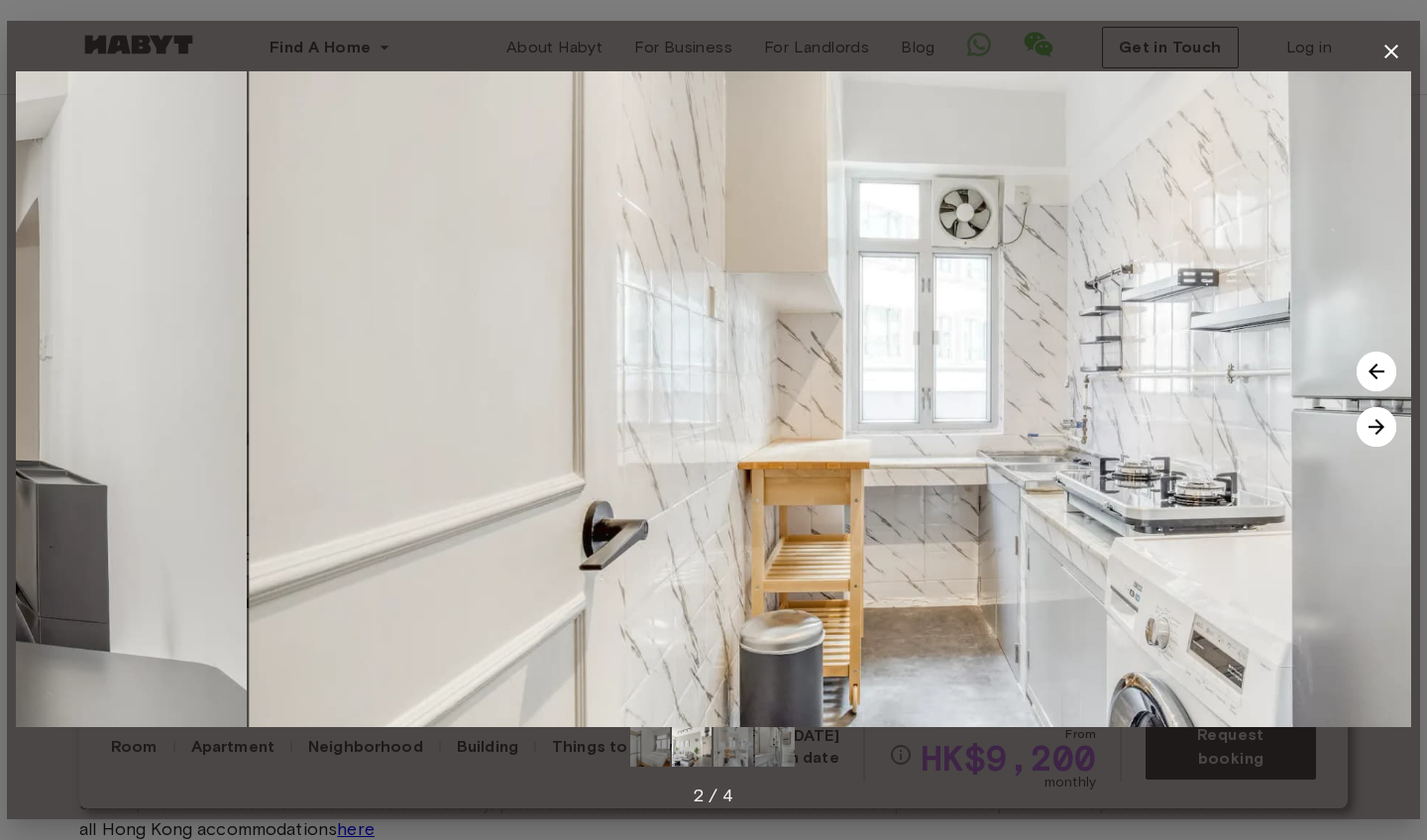 click at bounding box center (1376, 427) 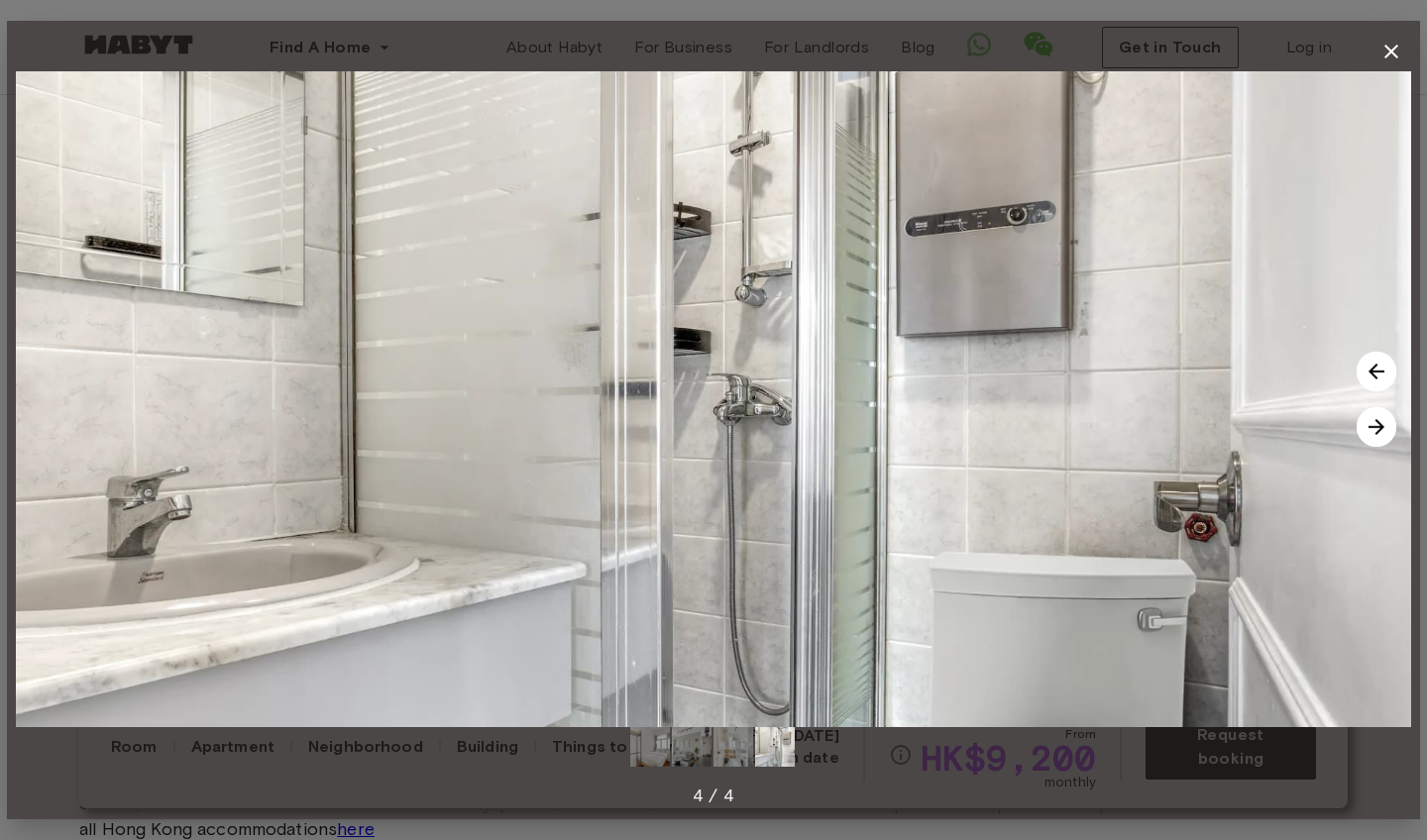 click at bounding box center [1376, 427] 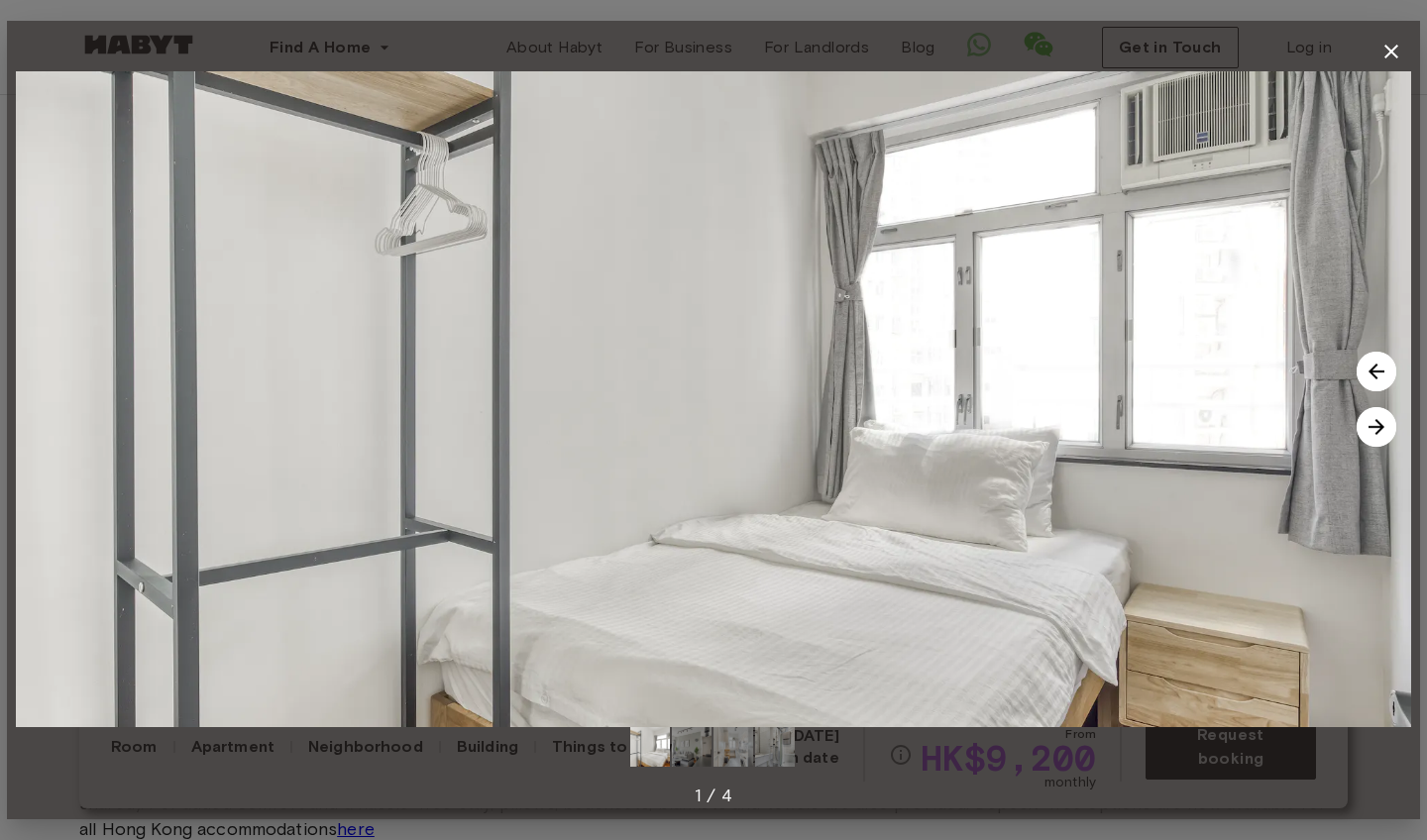 click at bounding box center (1376, 427) 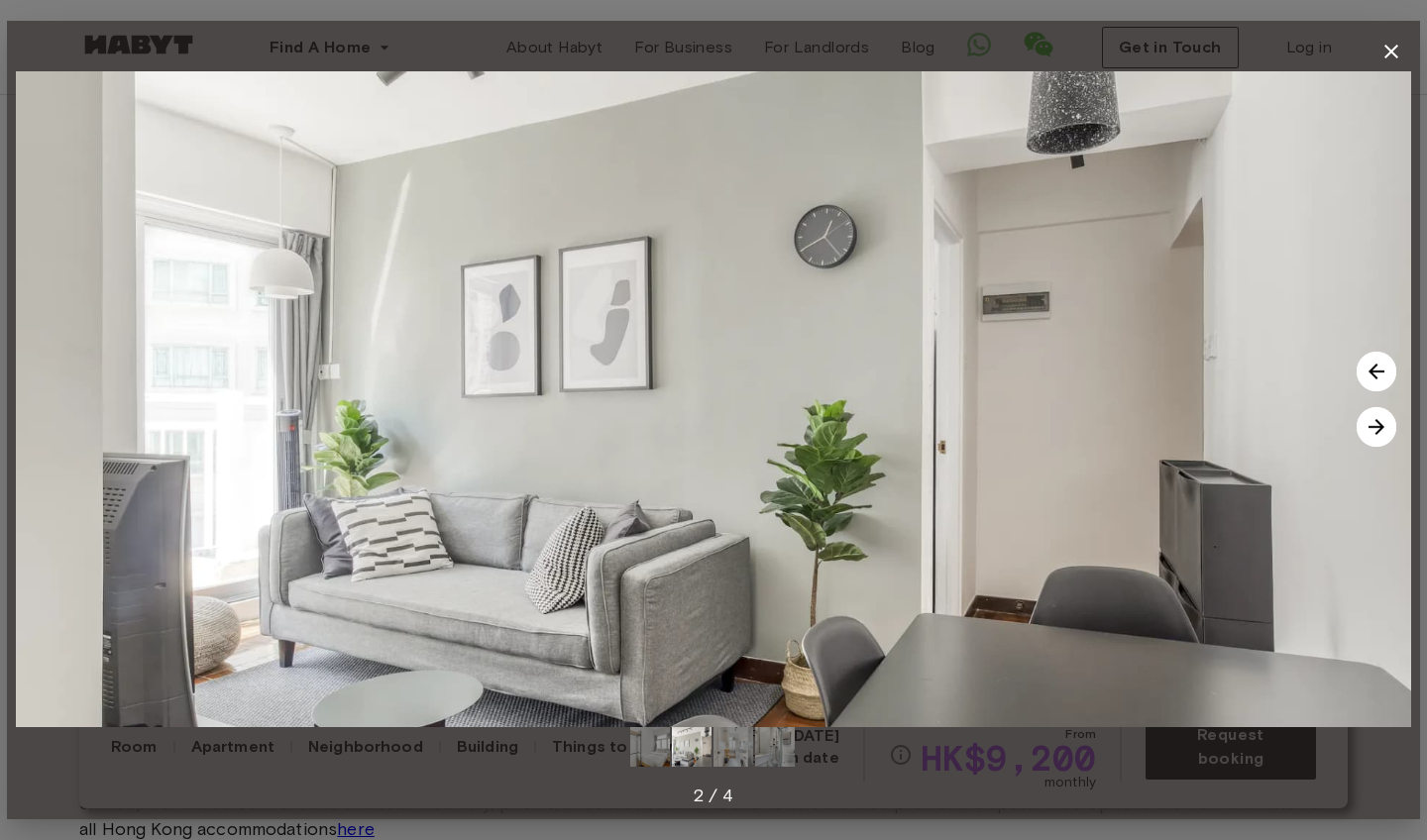 click at bounding box center (1376, 427) 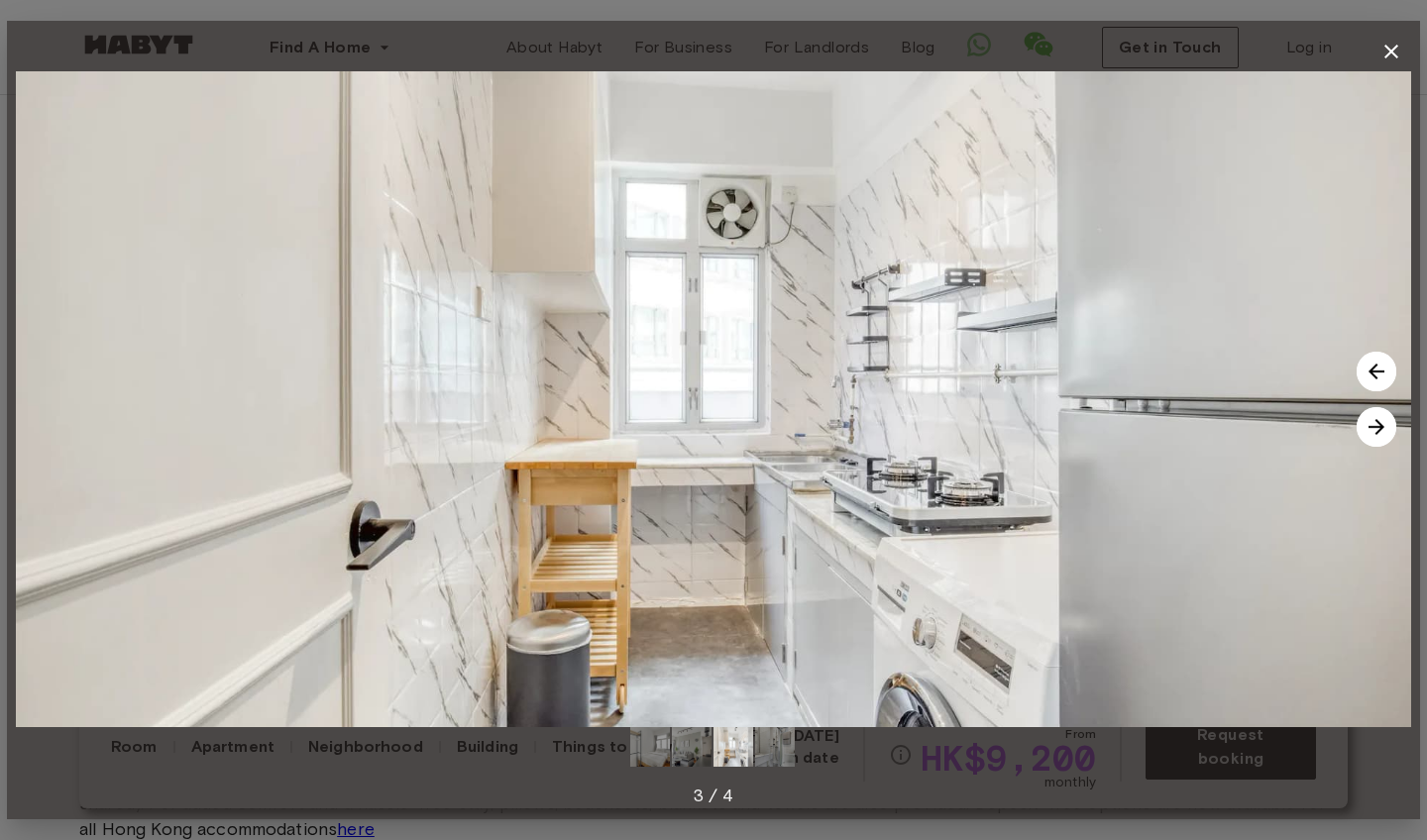 click at bounding box center (1376, 427) 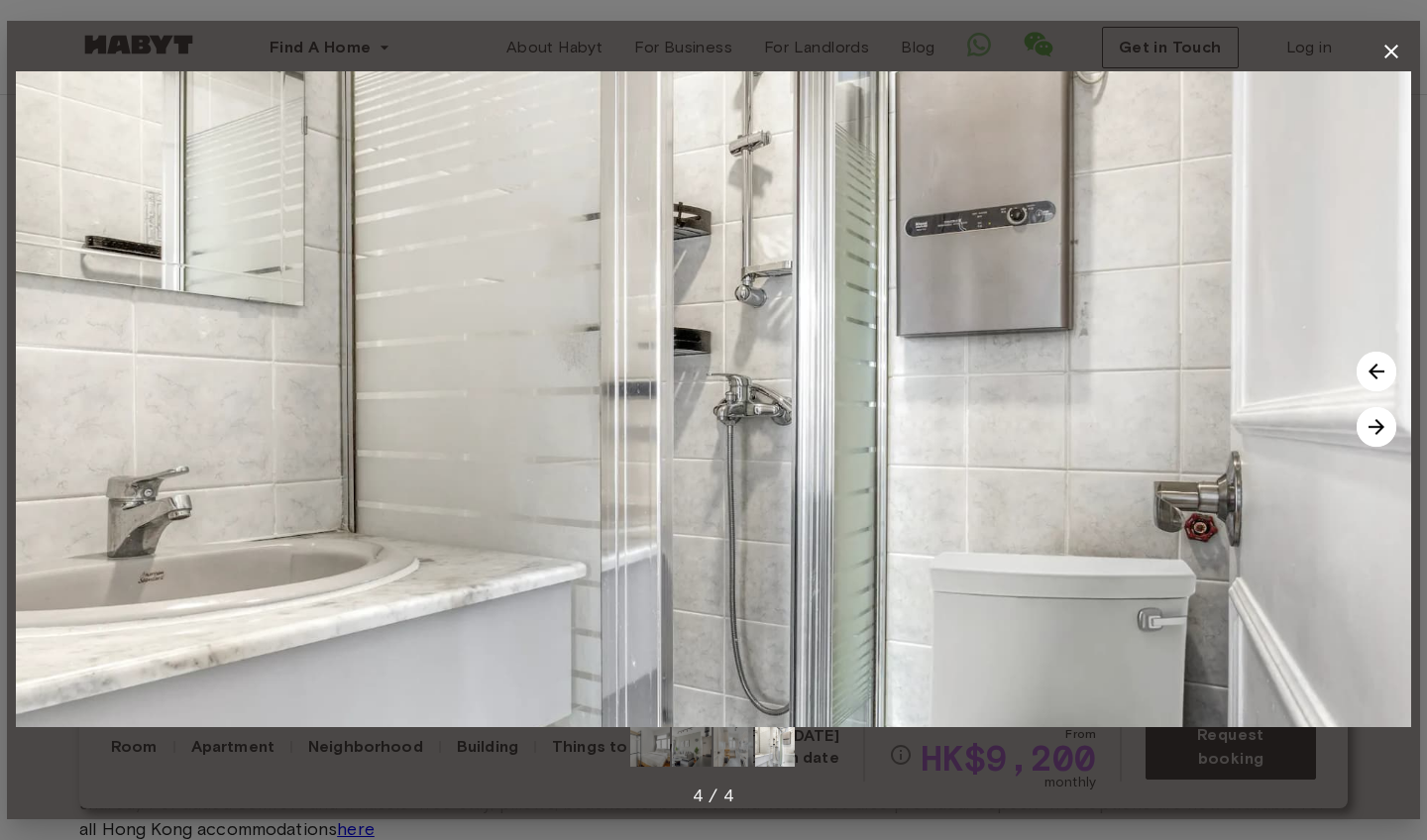 click at bounding box center [1376, 427] 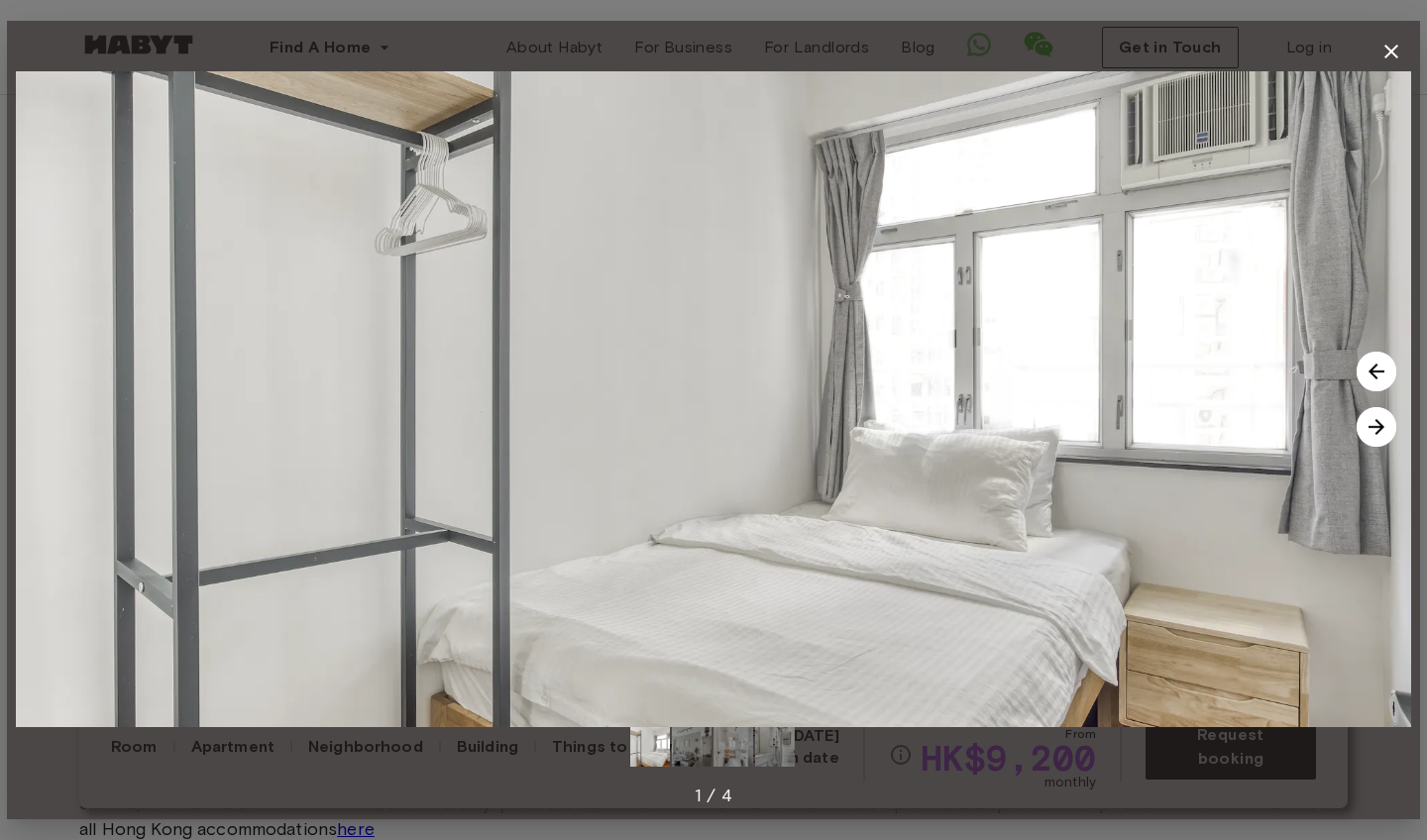 click at bounding box center [1376, 427] 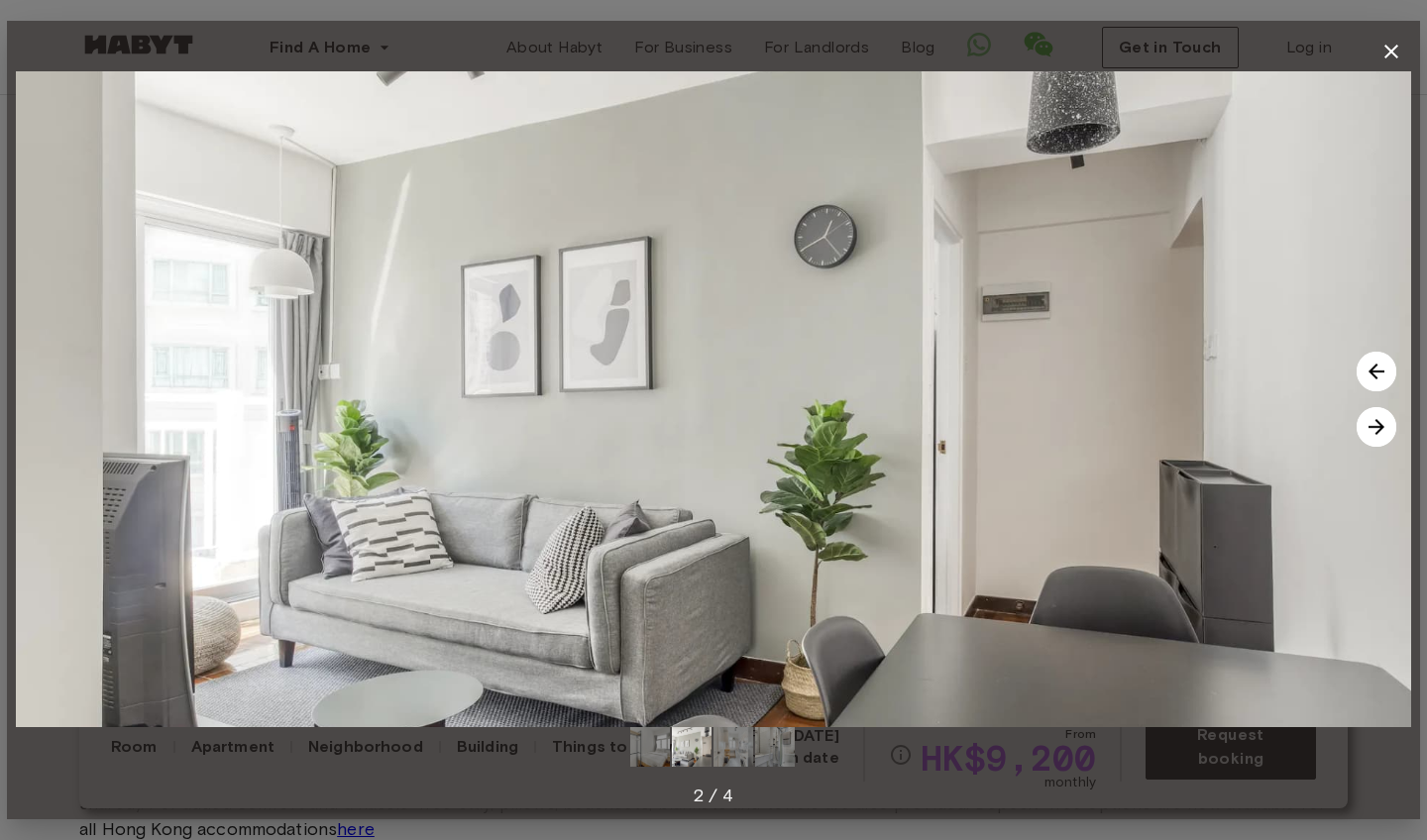click 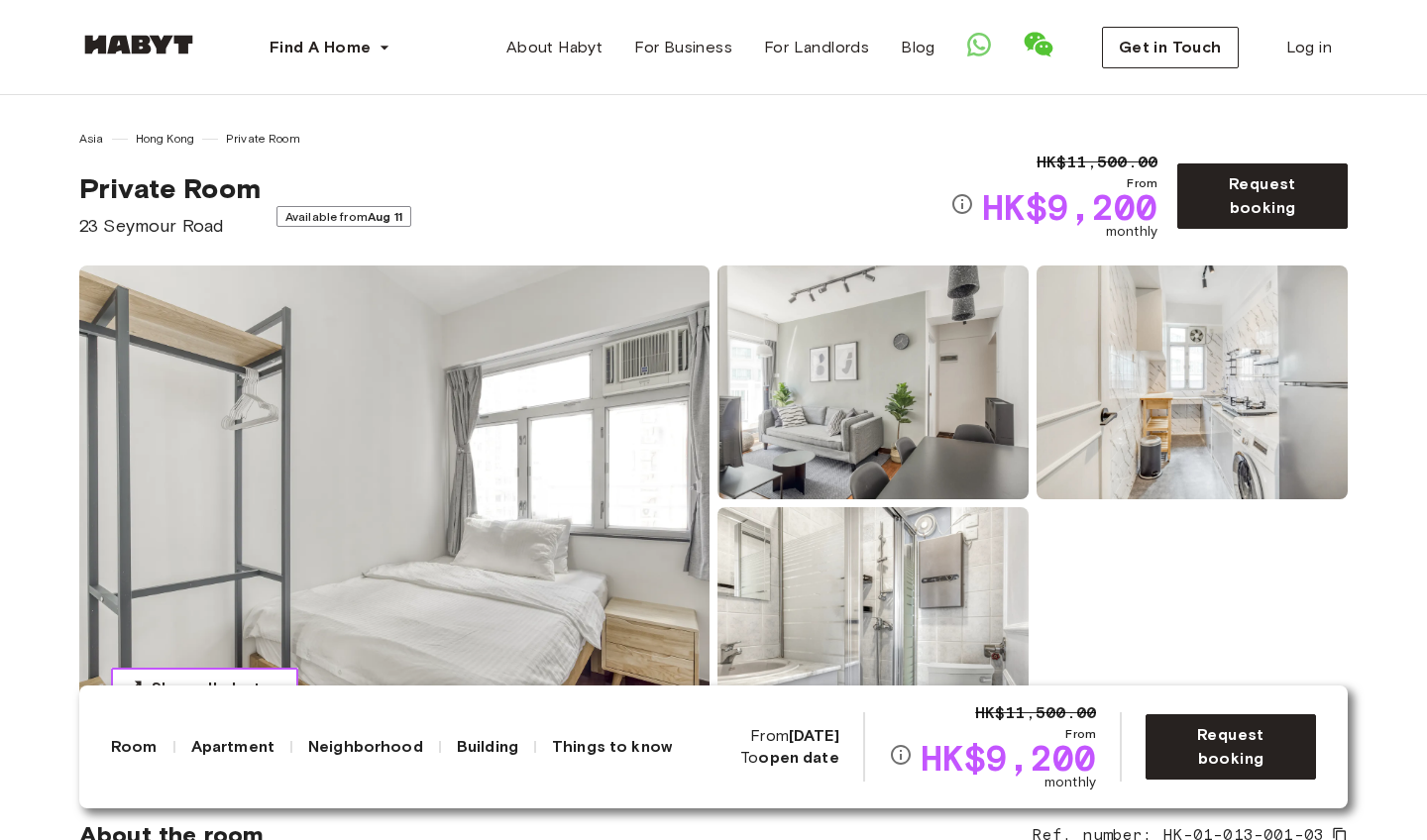 scroll, scrollTop: -4, scrollLeft: 0, axis: vertical 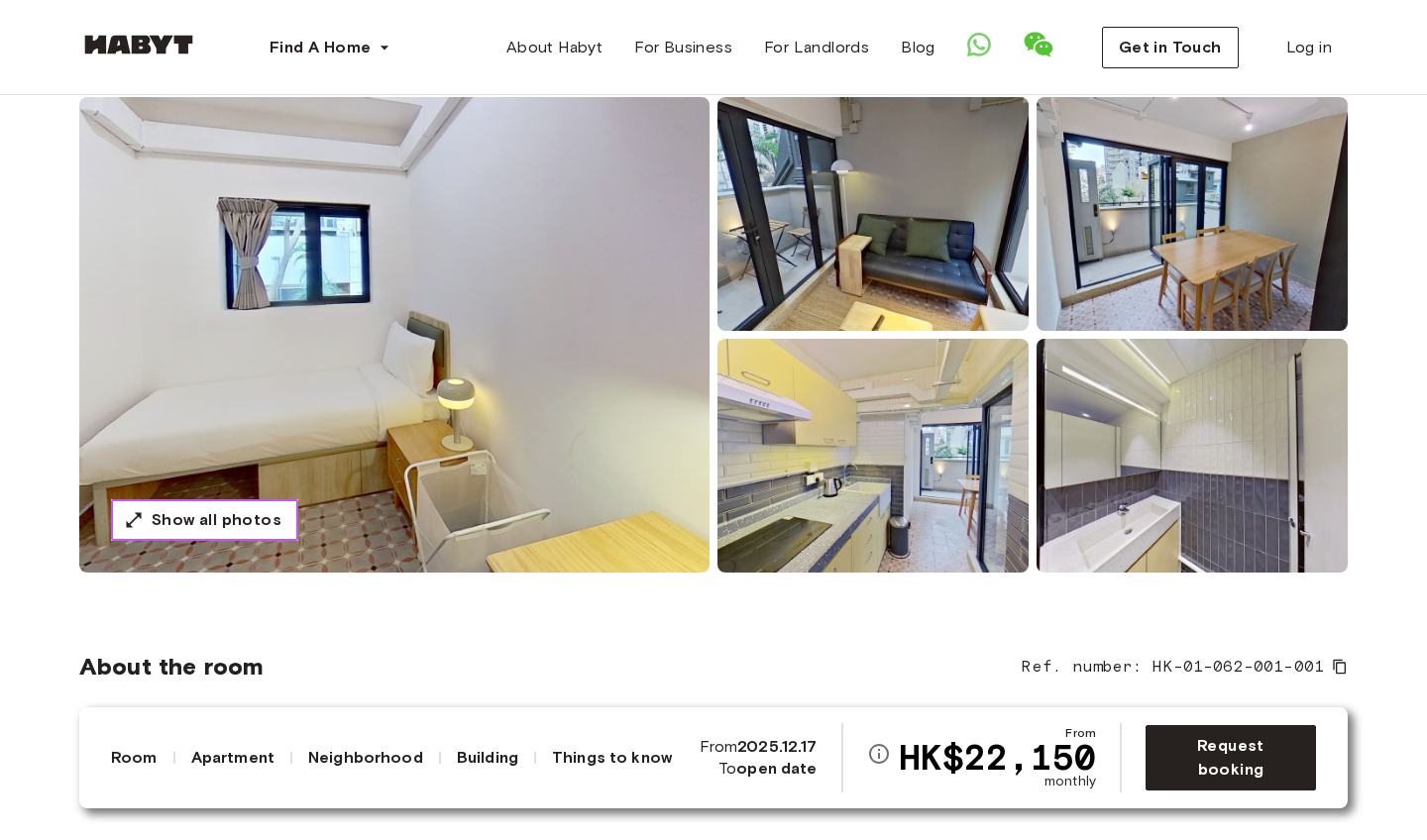 click on "Show all photos" at bounding box center (216, 520) 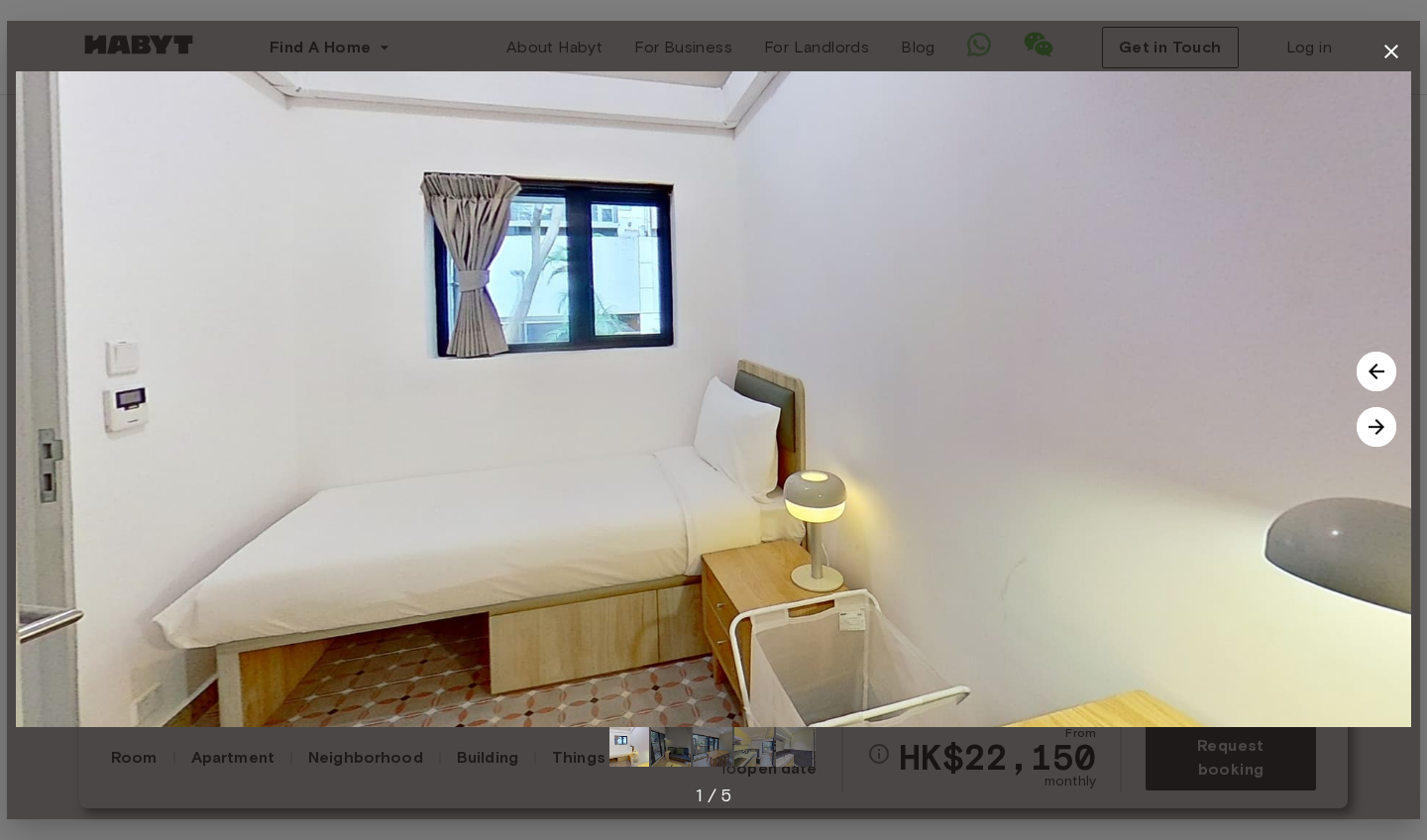 click at bounding box center (1376, 427) 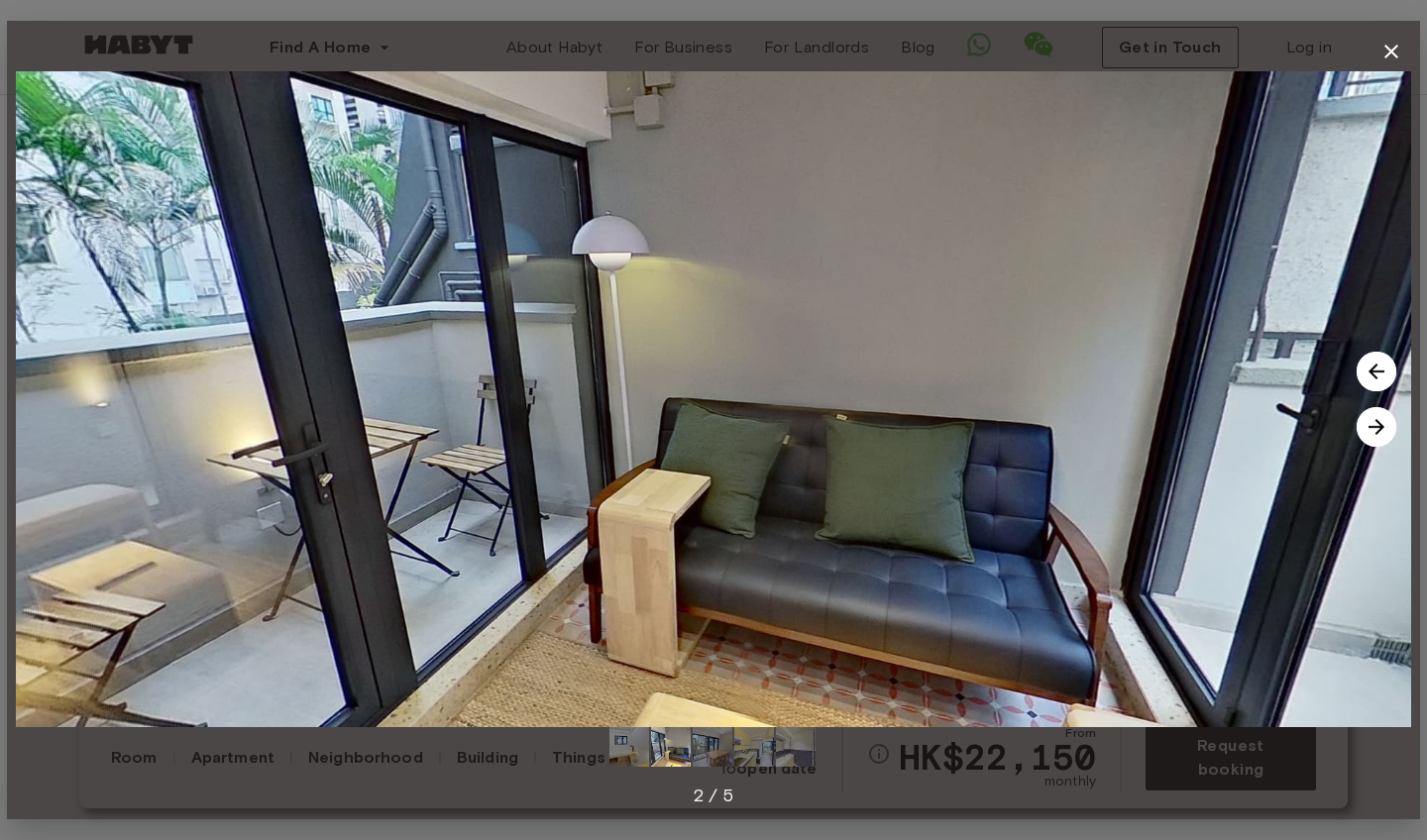click at bounding box center (714, 399) 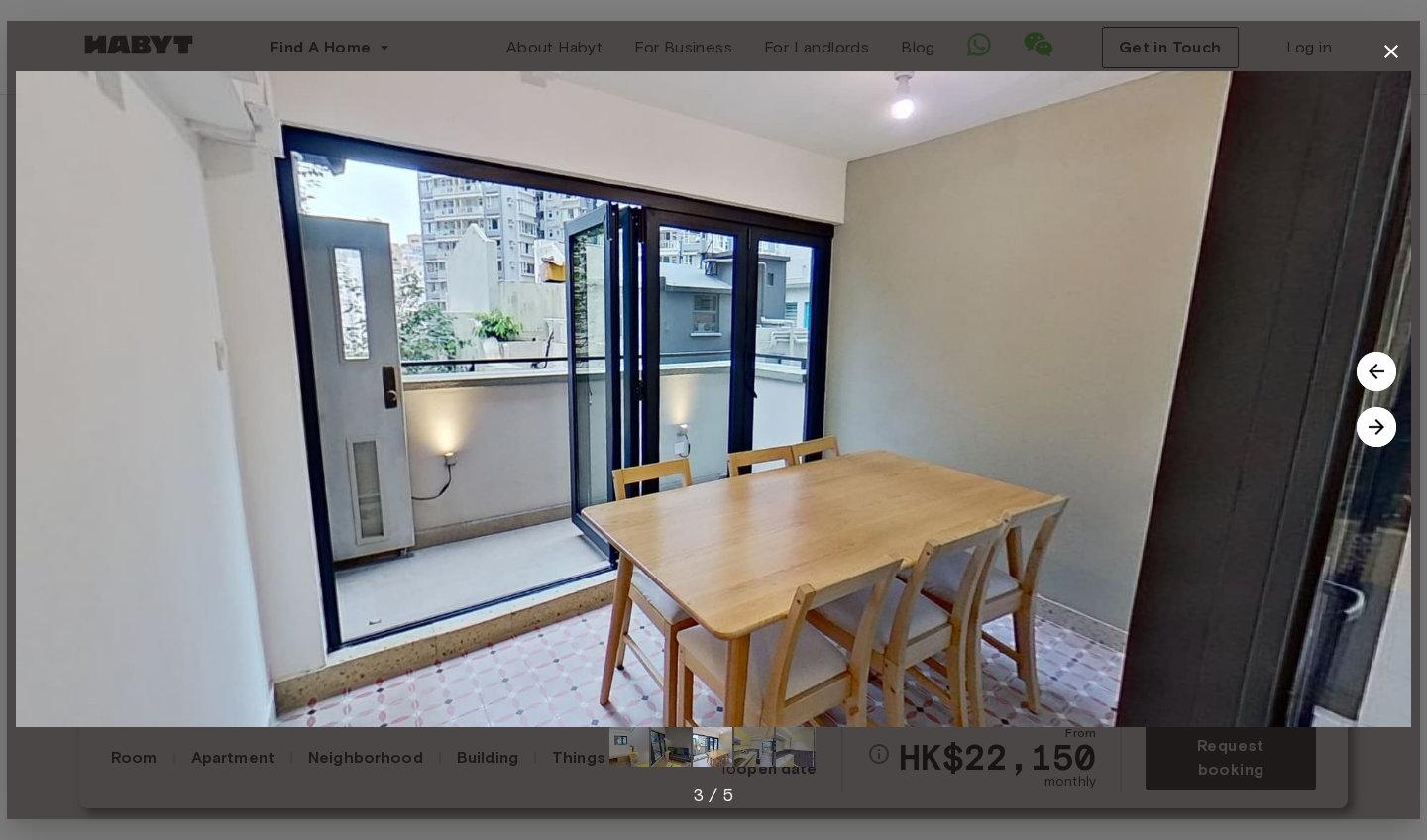 click at bounding box center [1376, 427] 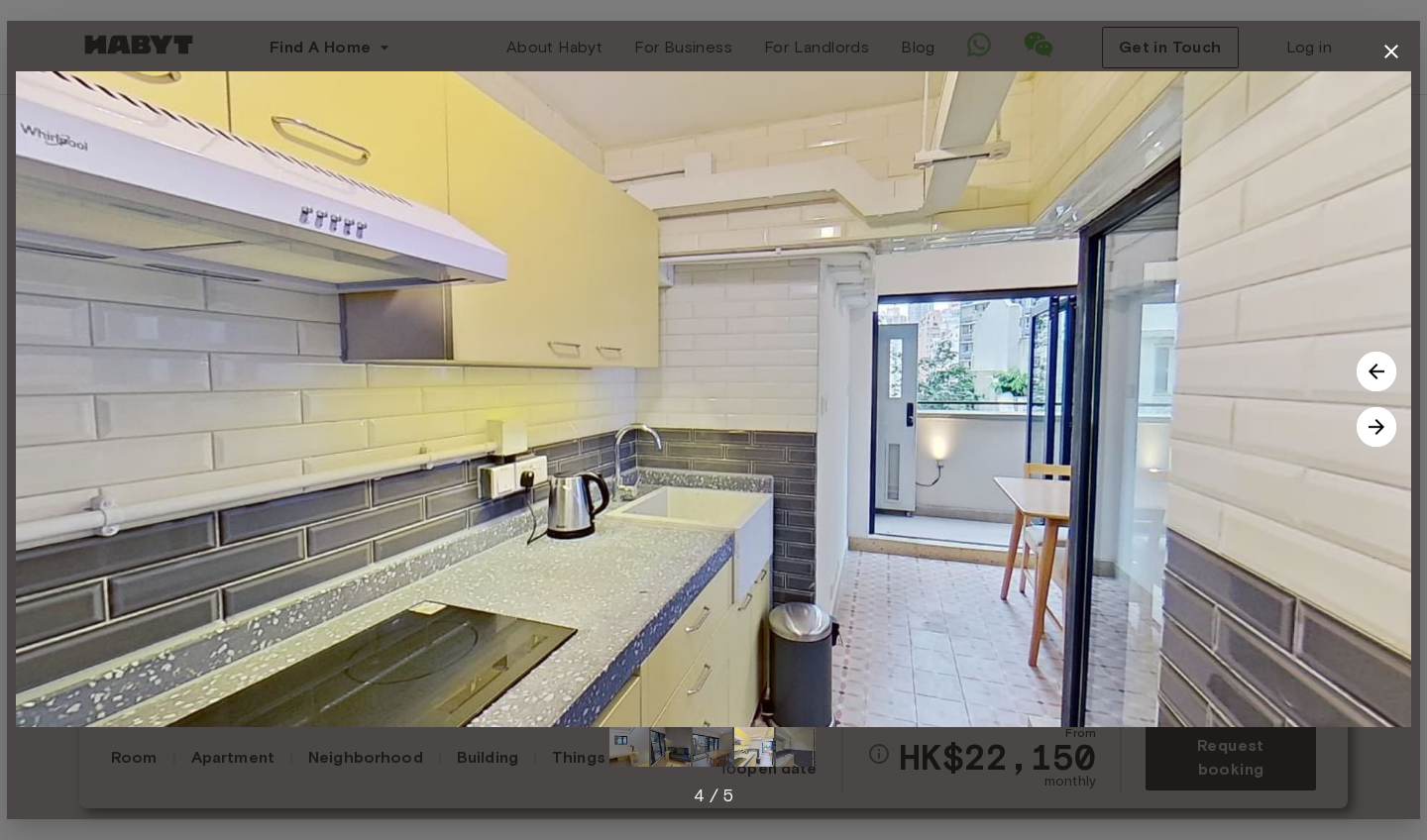 click at bounding box center [1376, 427] 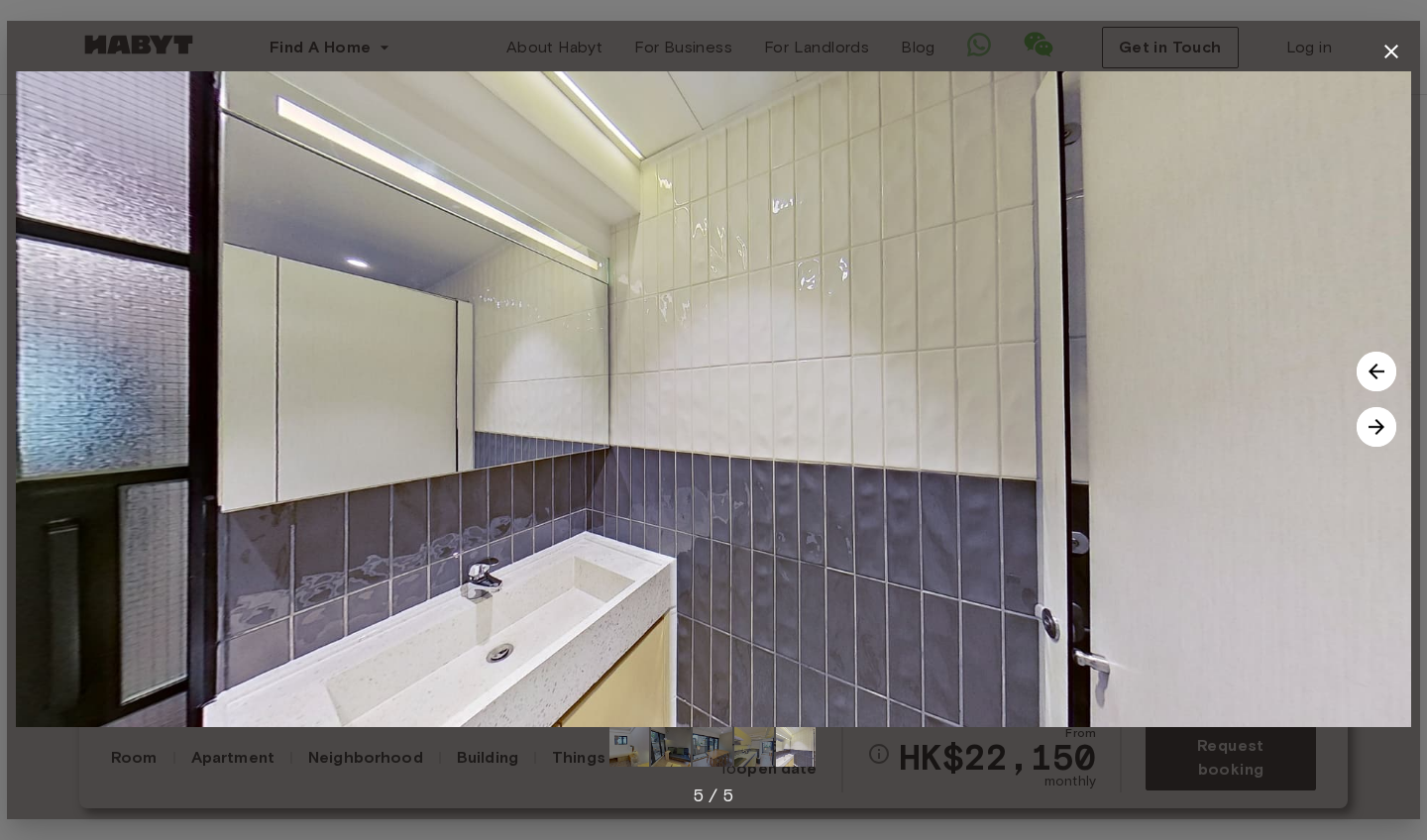 click at bounding box center (1376, 371) 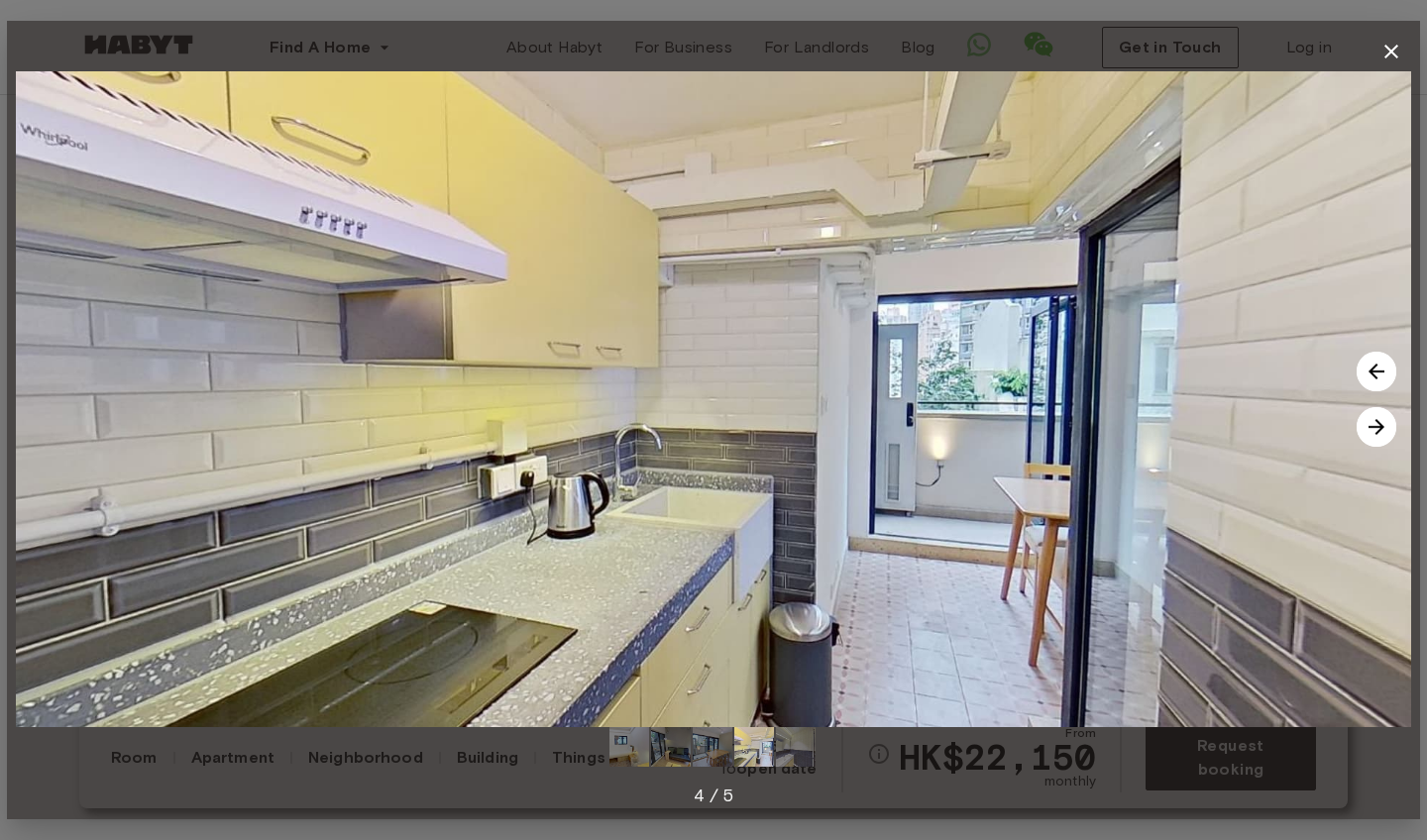 click at bounding box center [1376, 371] 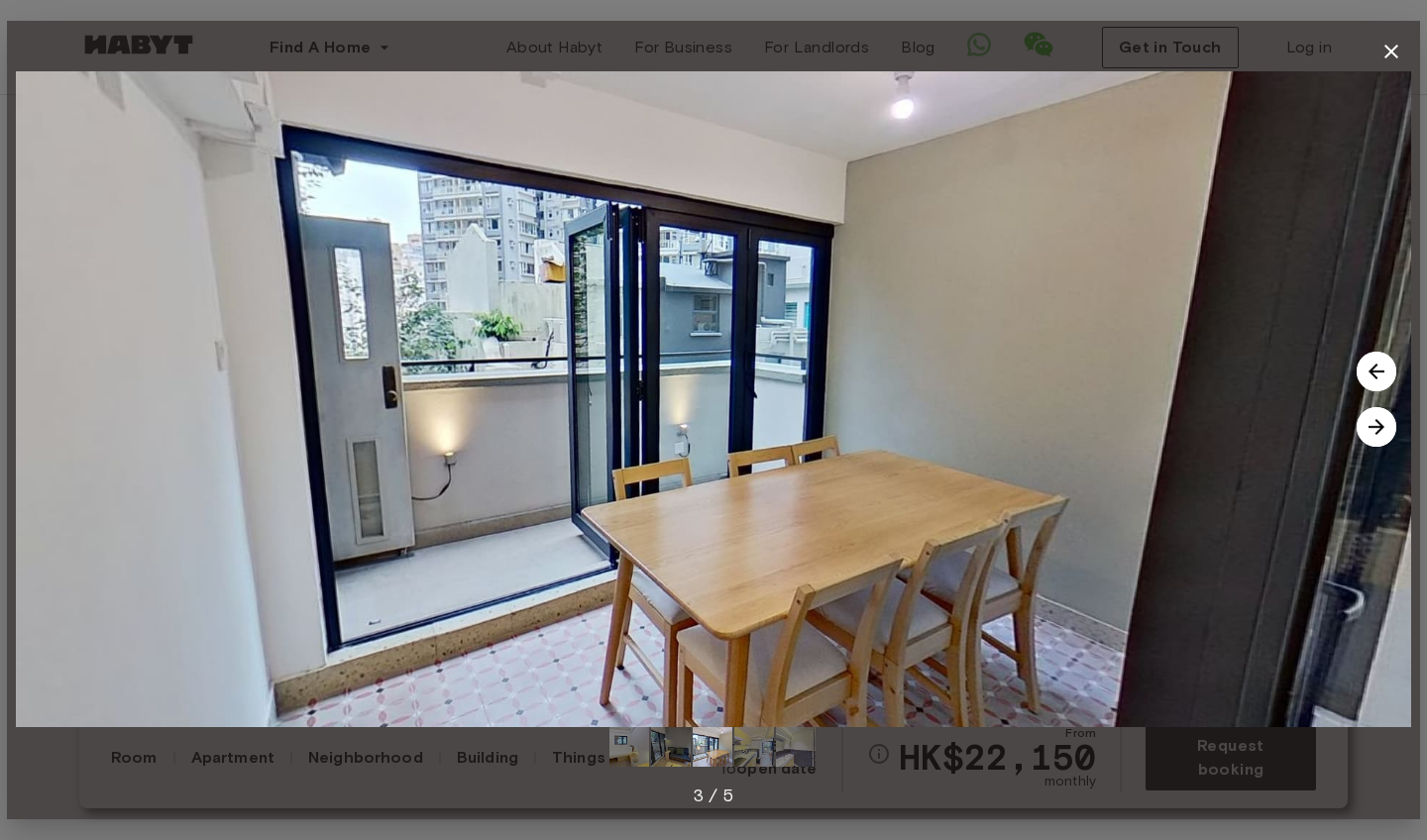 click at bounding box center [1376, 371] 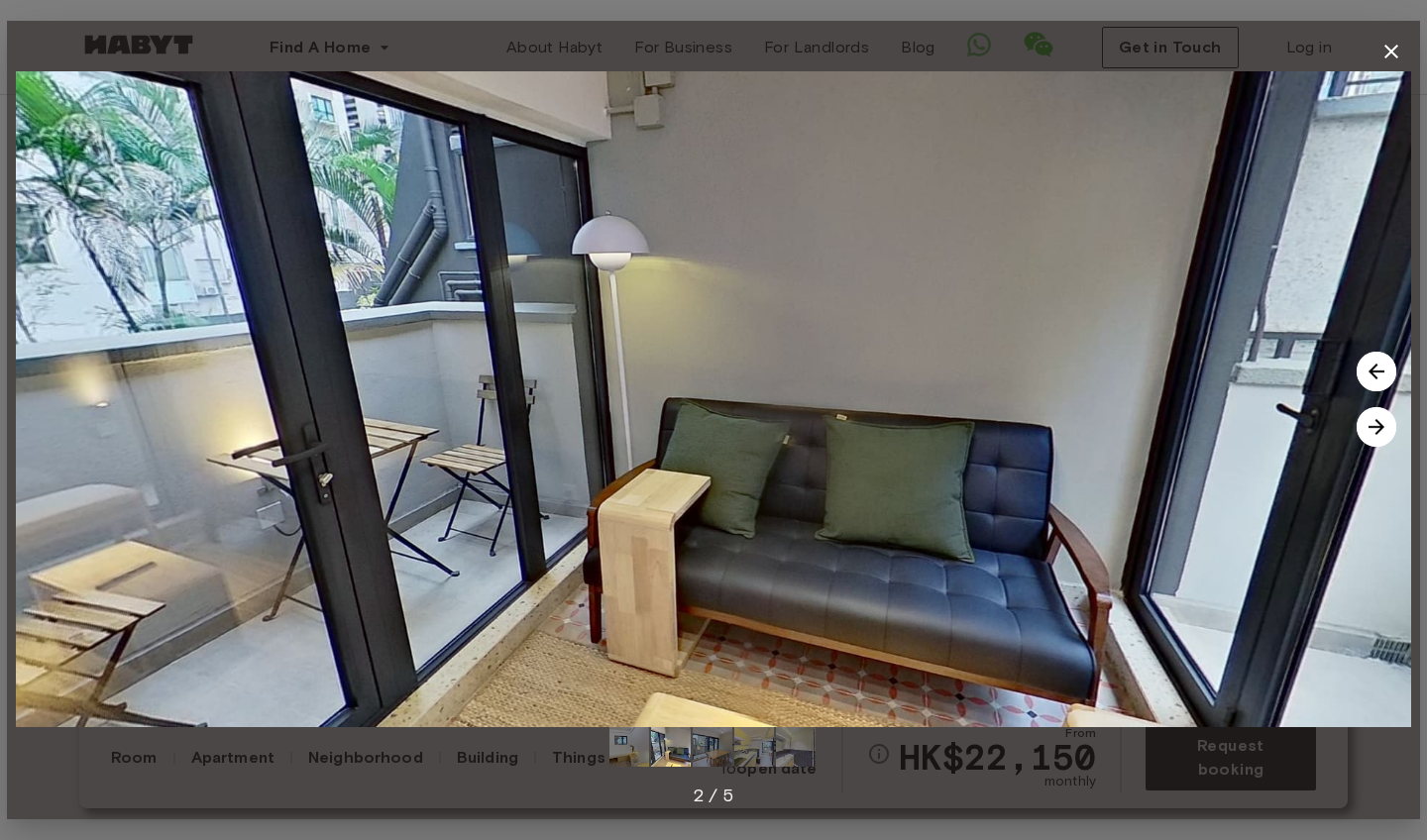 click at bounding box center (1376, 427) 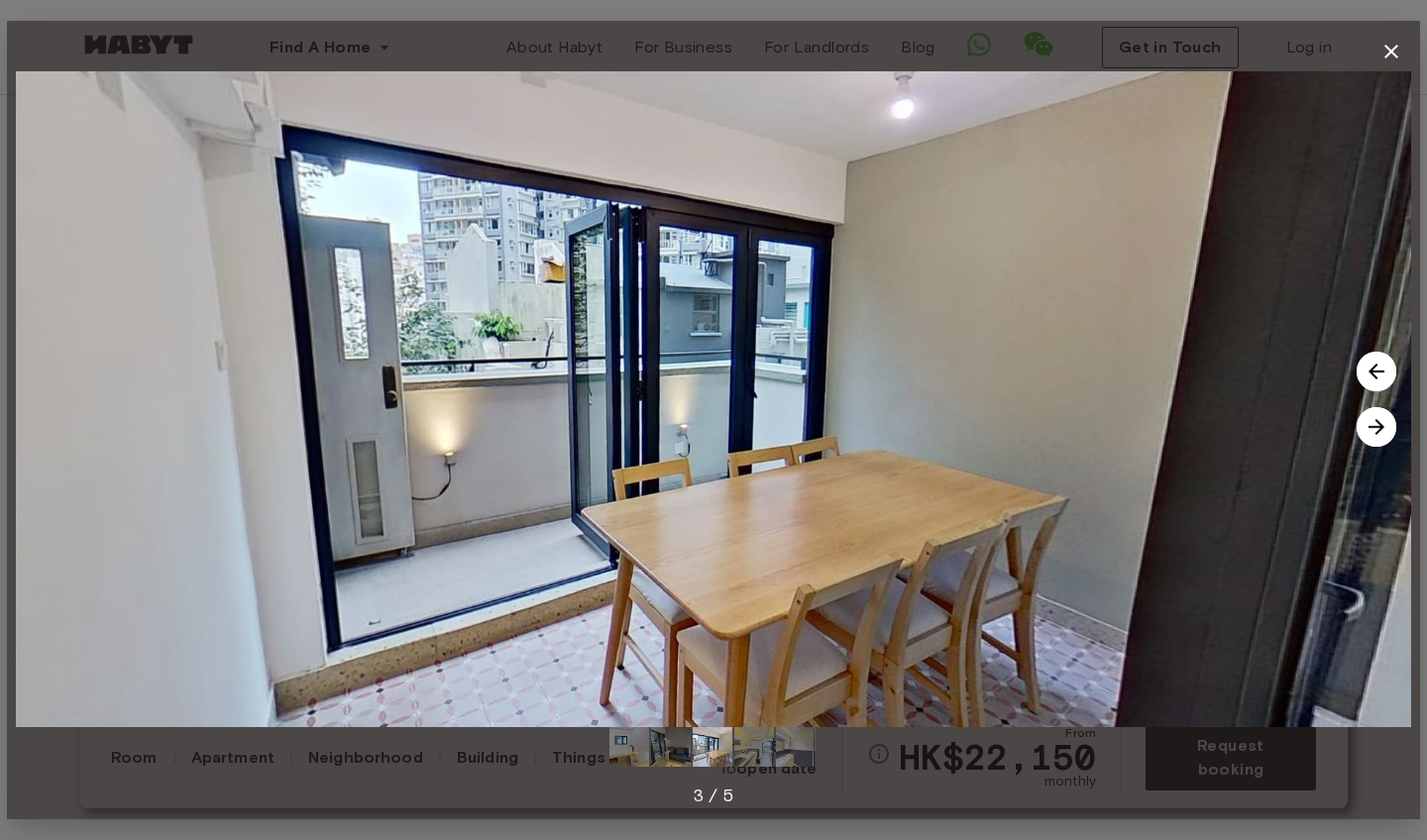click at bounding box center (1376, 371) 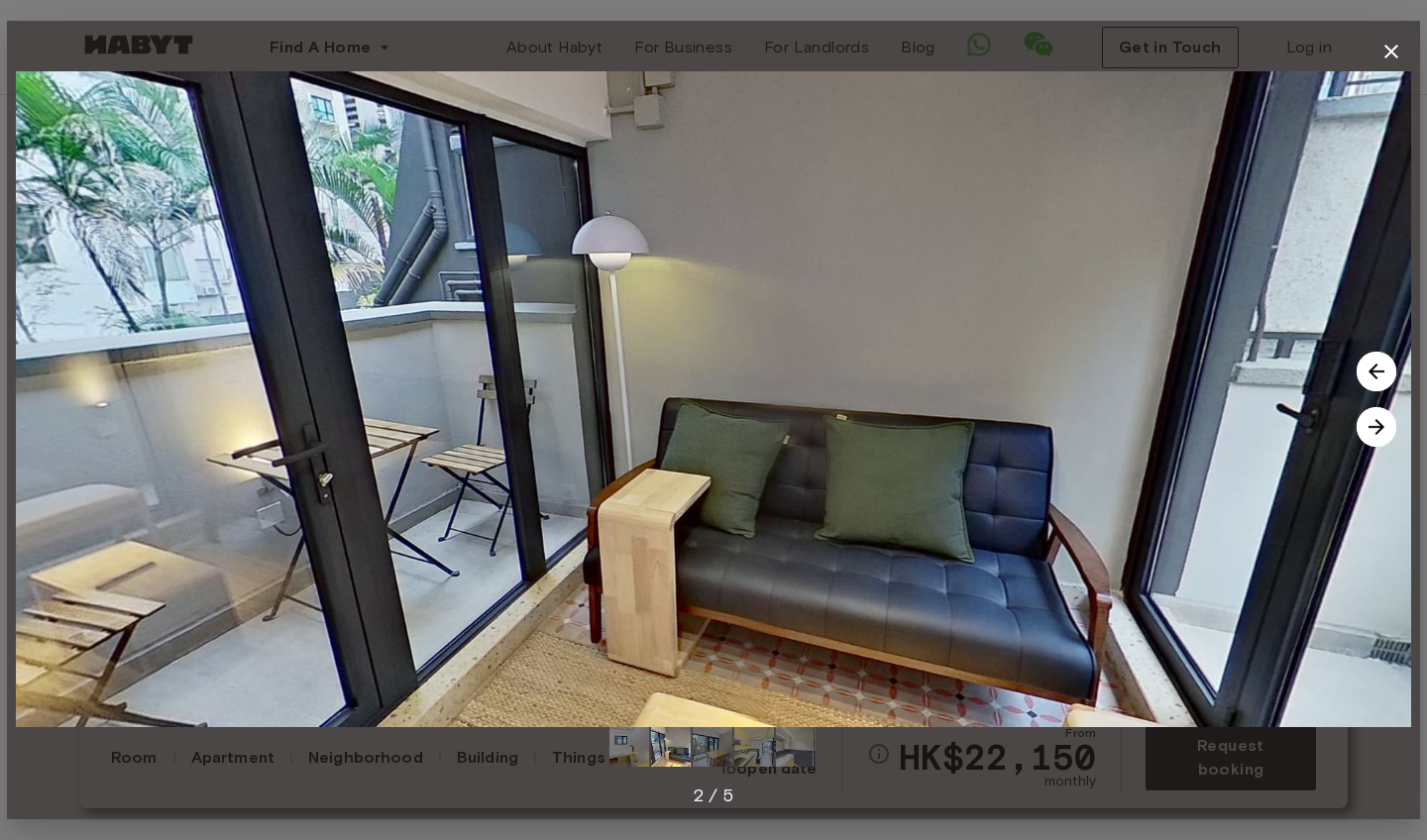 click 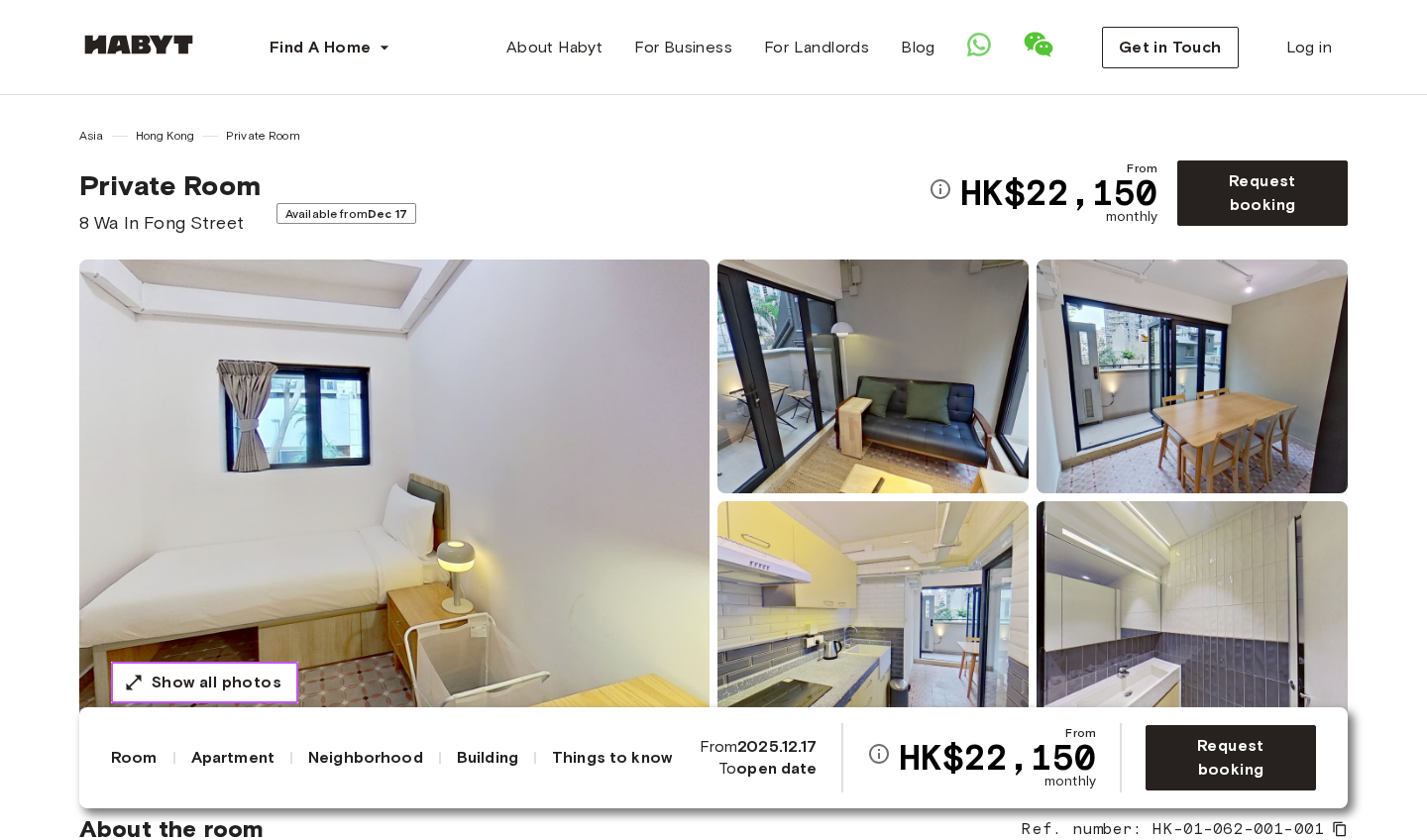 scroll, scrollTop: -5, scrollLeft: 0, axis: vertical 